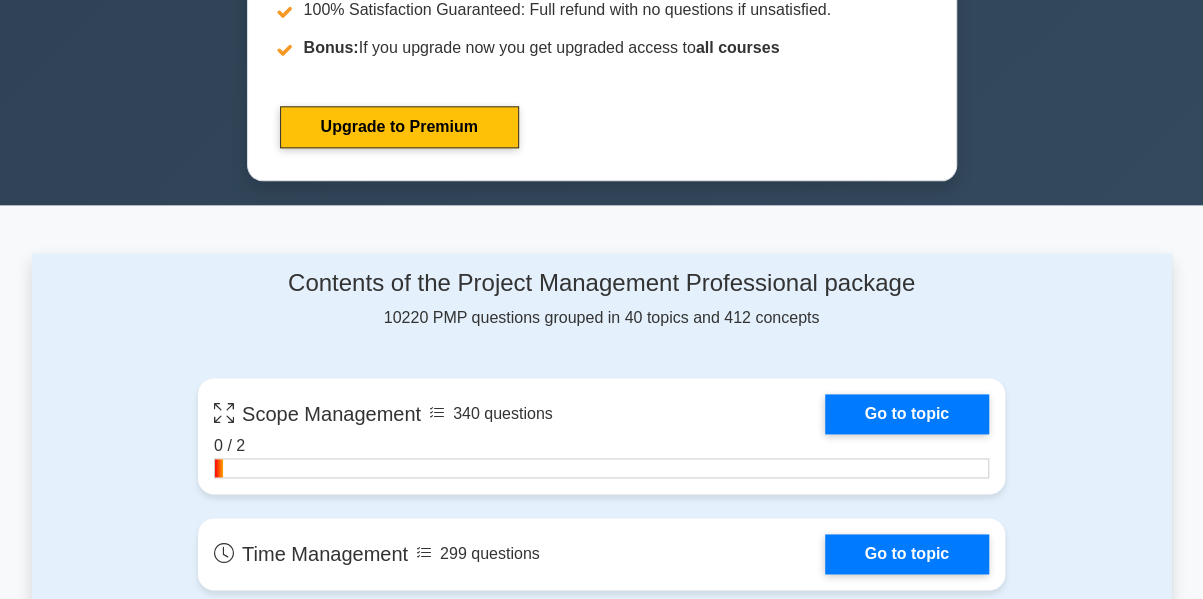scroll, scrollTop: 0, scrollLeft: 0, axis: both 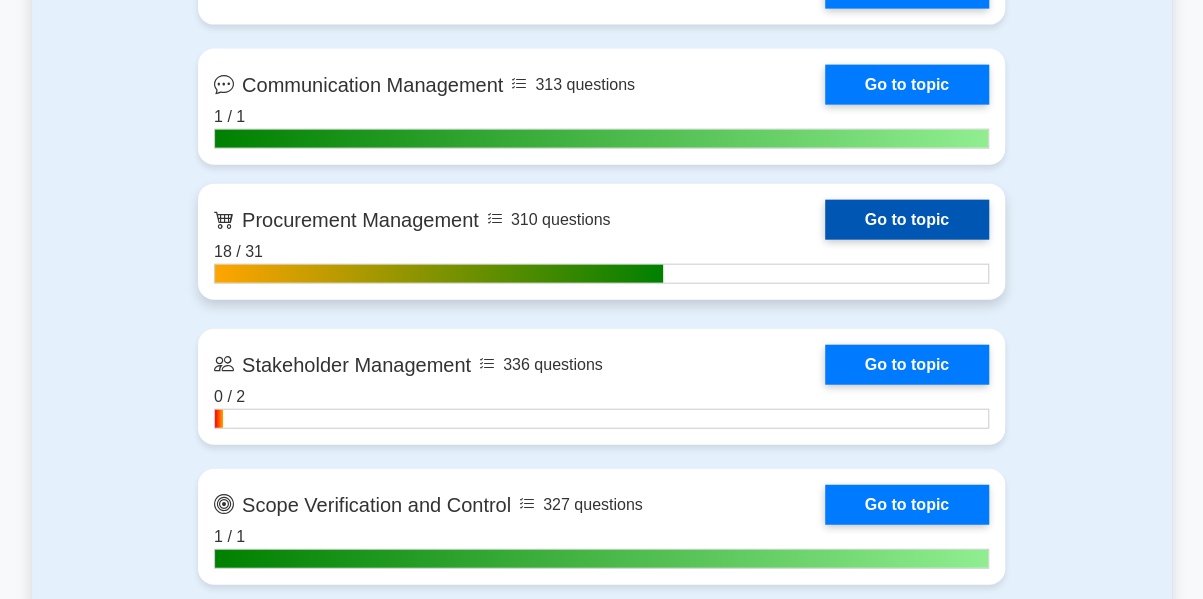 click on "Go to topic" at bounding box center [907, 220] 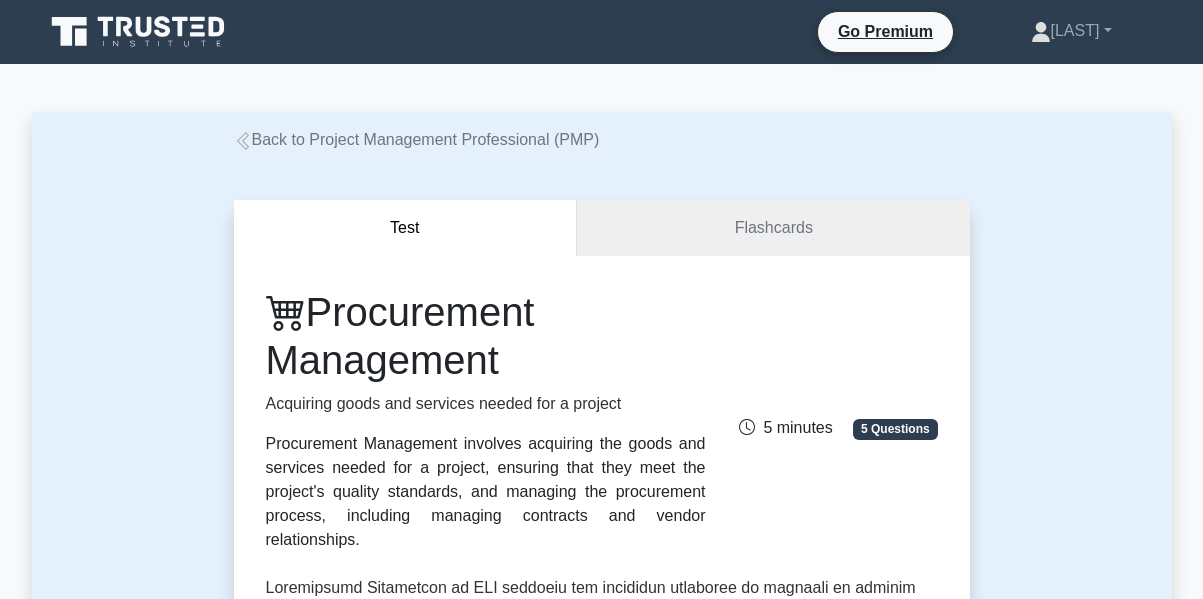scroll, scrollTop: 0, scrollLeft: 0, axis: both 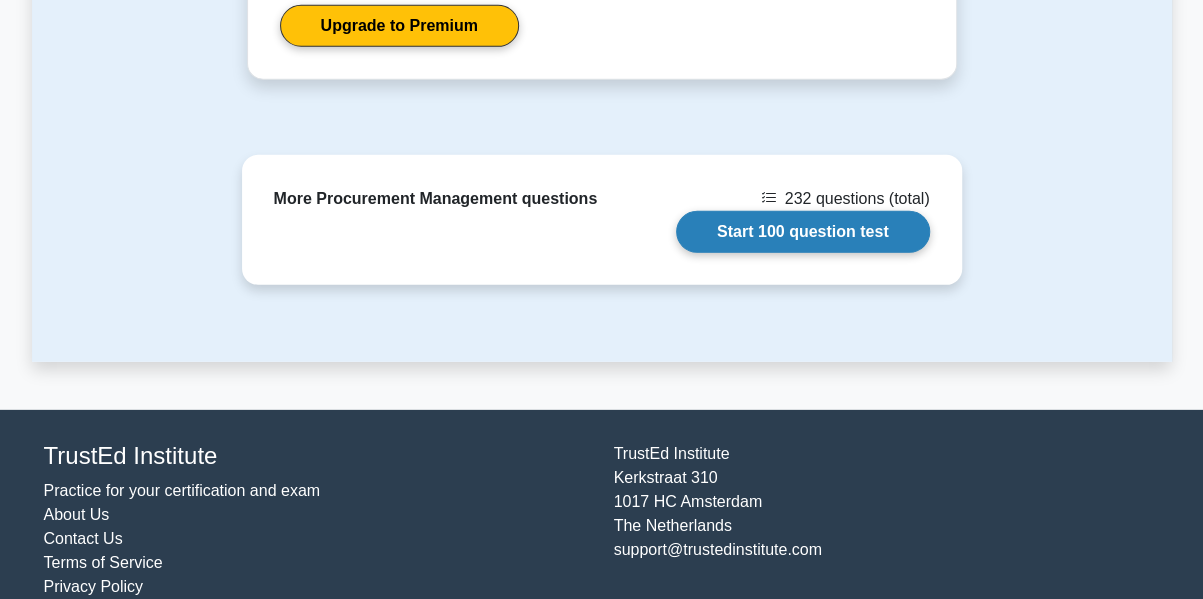 click on "Start 100 question test" at bounding box center [803, 232] 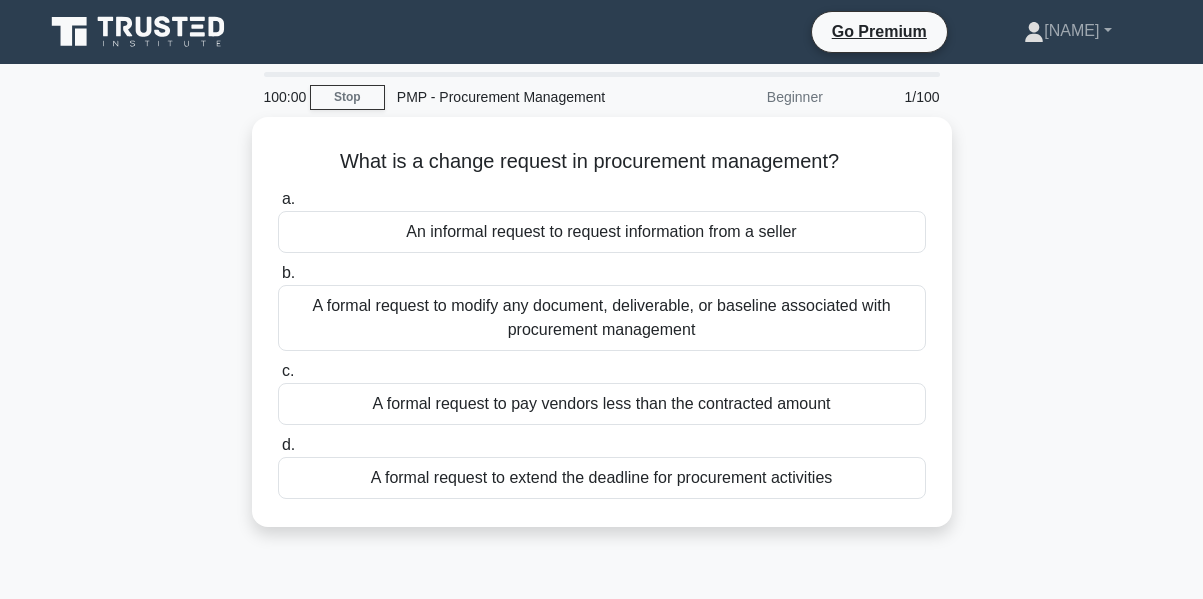 scroll, scrollTop: 0, scrollLeft: 0, axis: both 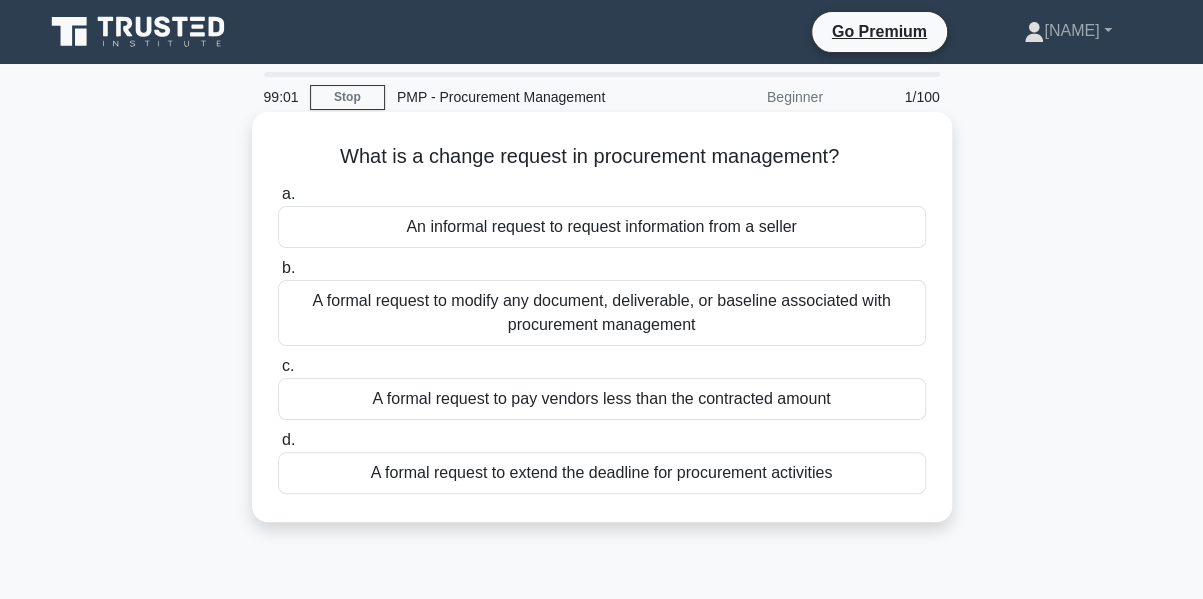 click on "A formal request to extend the deadline for procurement activities" at bounding box center [602, 473] 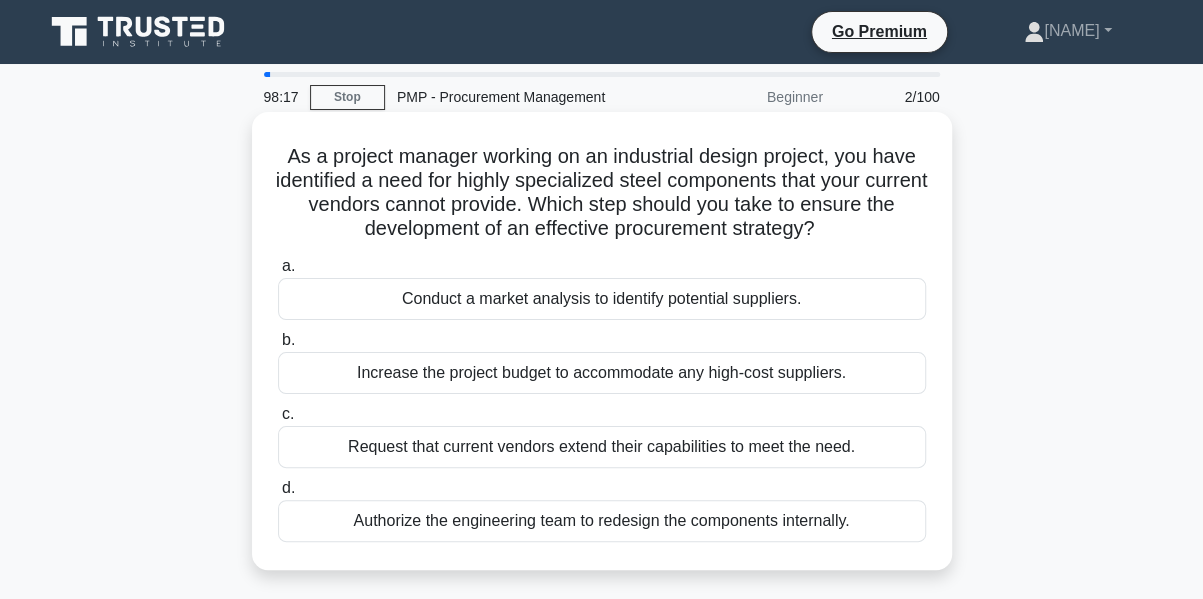 click on "Conduct a market analysis to identify potential suppliers." at bounding box center [602, 299] 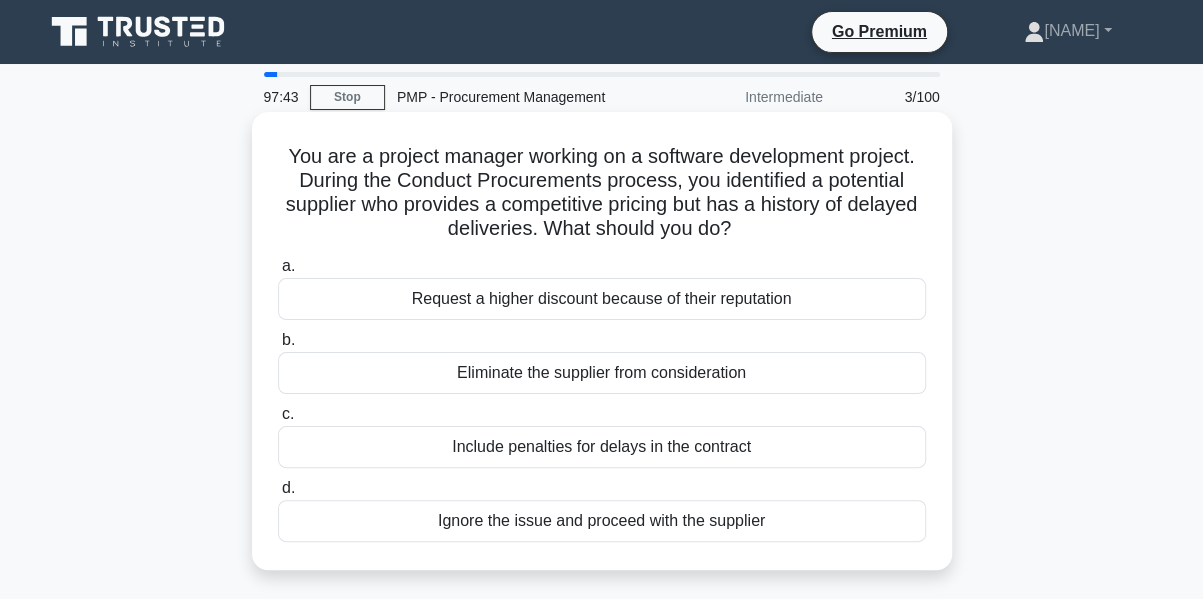 click on "Eliminate the supplier from consideration" at bounding box center [602, 373] 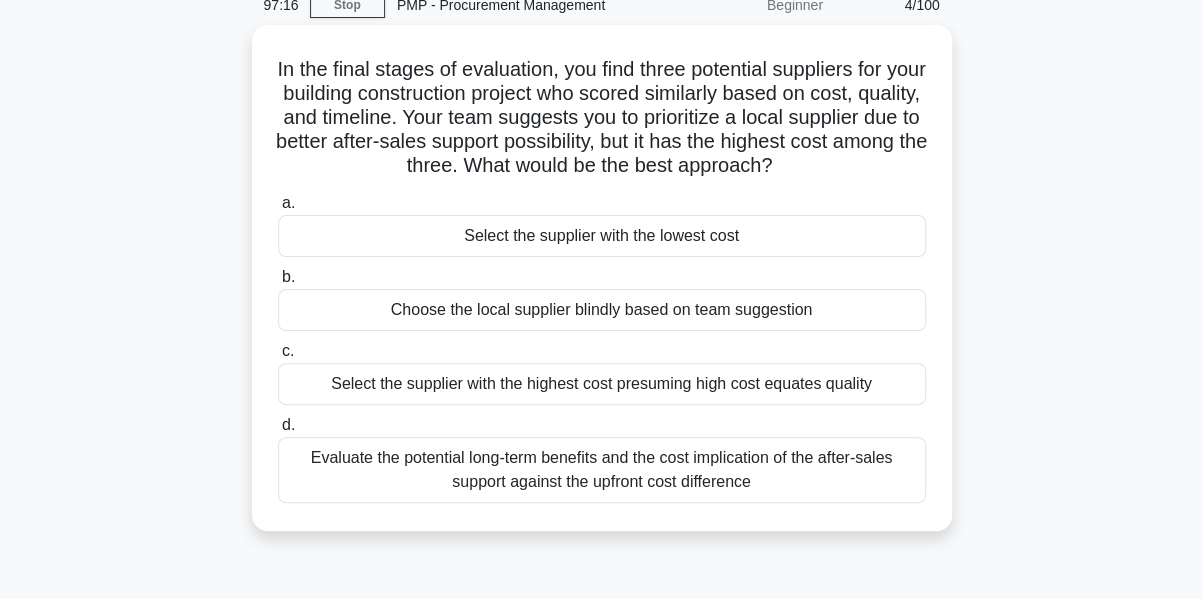 scroll, scrollTop: 92, scrollLeft: 0, axis: vertical 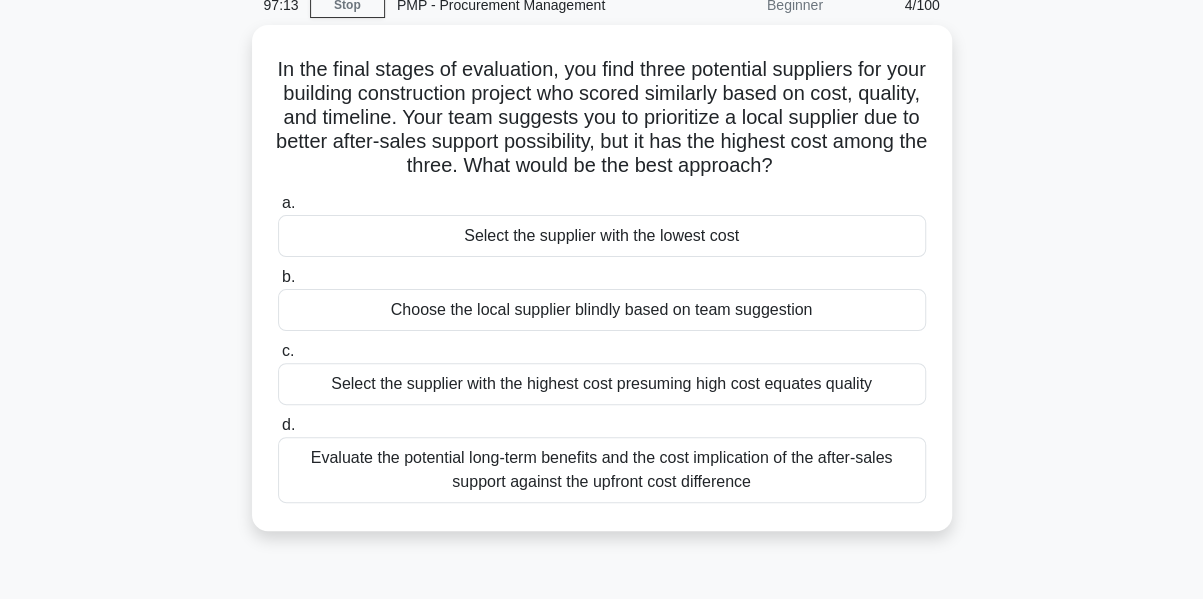 click on "Select the supplier with the highest cost presuming high cost equates quality" at bounding box center [602, 384] 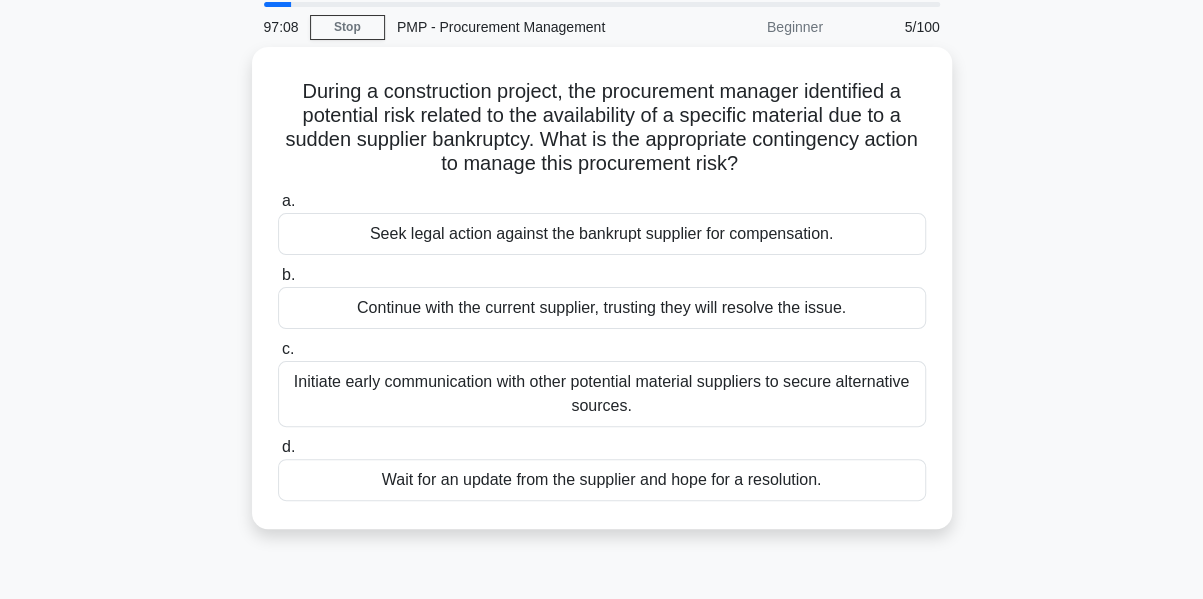 scroll, scrollTop: 0, scrollLeft: 0, axis: both 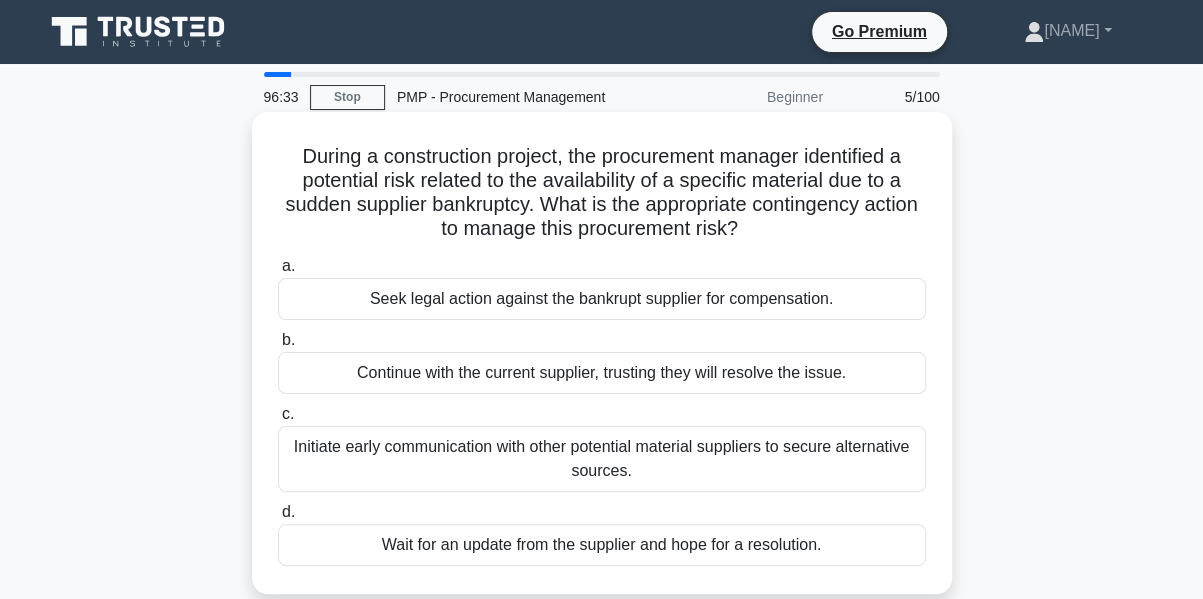 click on "Initiate early communication with other potential material suppliers to secure alternative sources." at bounding box center (602, 459) 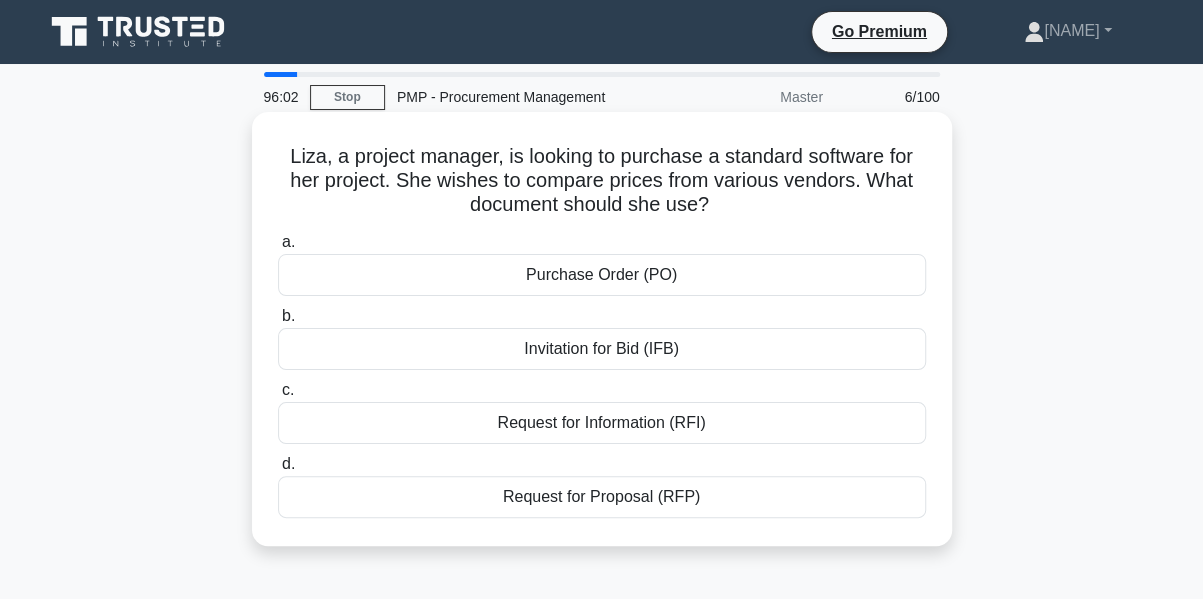 click on "Request for Information (RFI)" at bounding box center (602, 423) 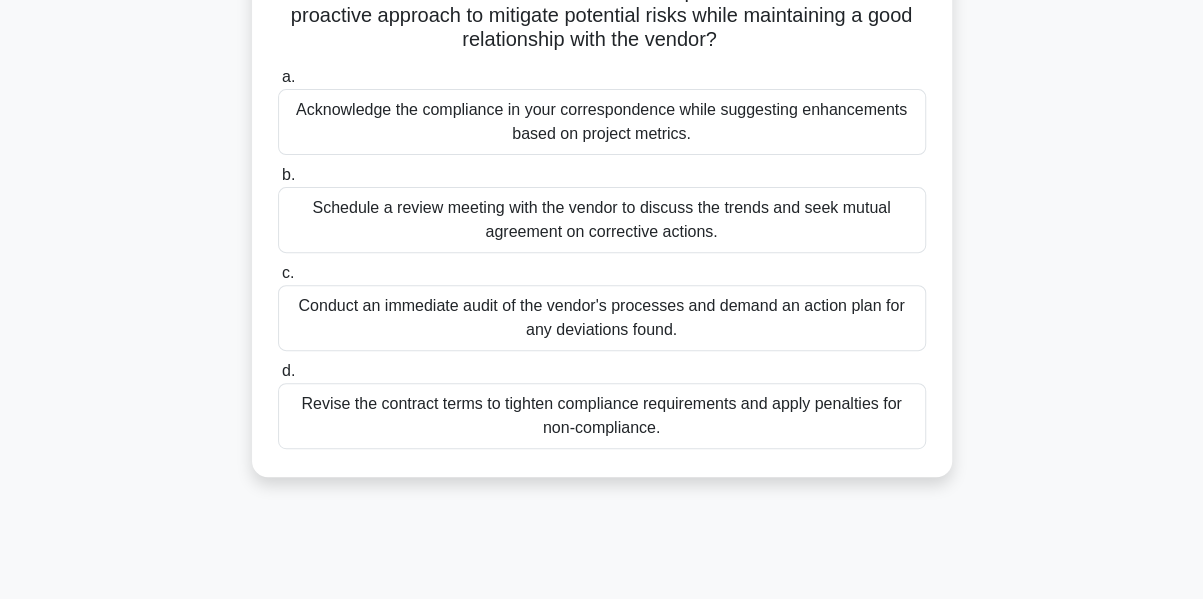 scroll, scrollTop: 233, scrollLeft: 0, axis: vertical 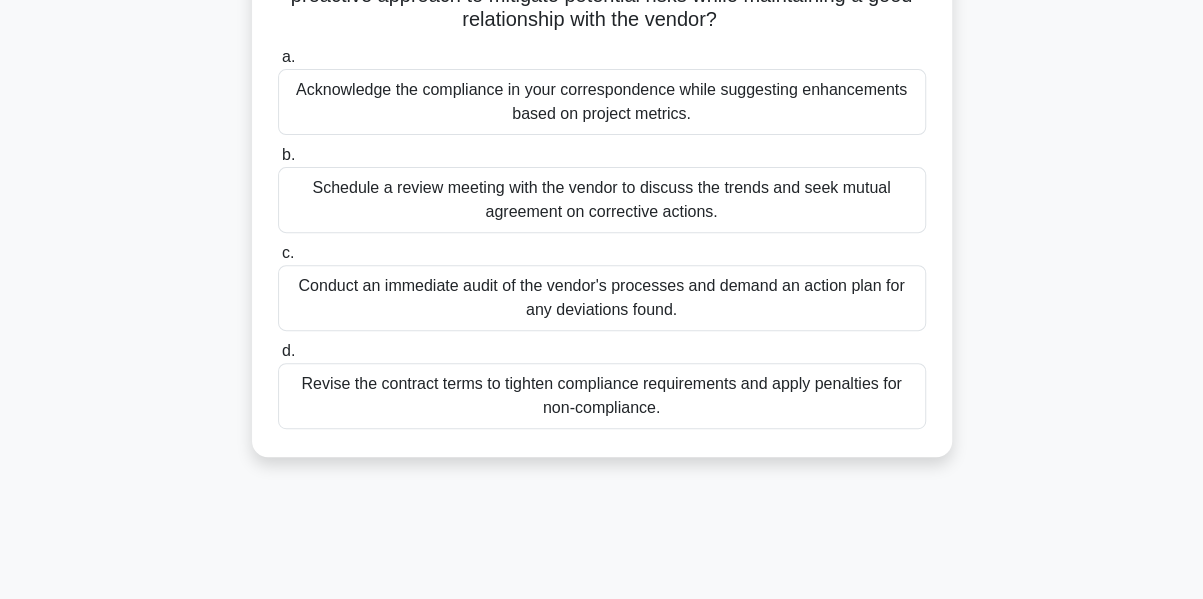 click on "Schedule a review meeting with the vendor to discuss the trends and seek mutual agreement on corrective actions." at bounding box center (602, 200) 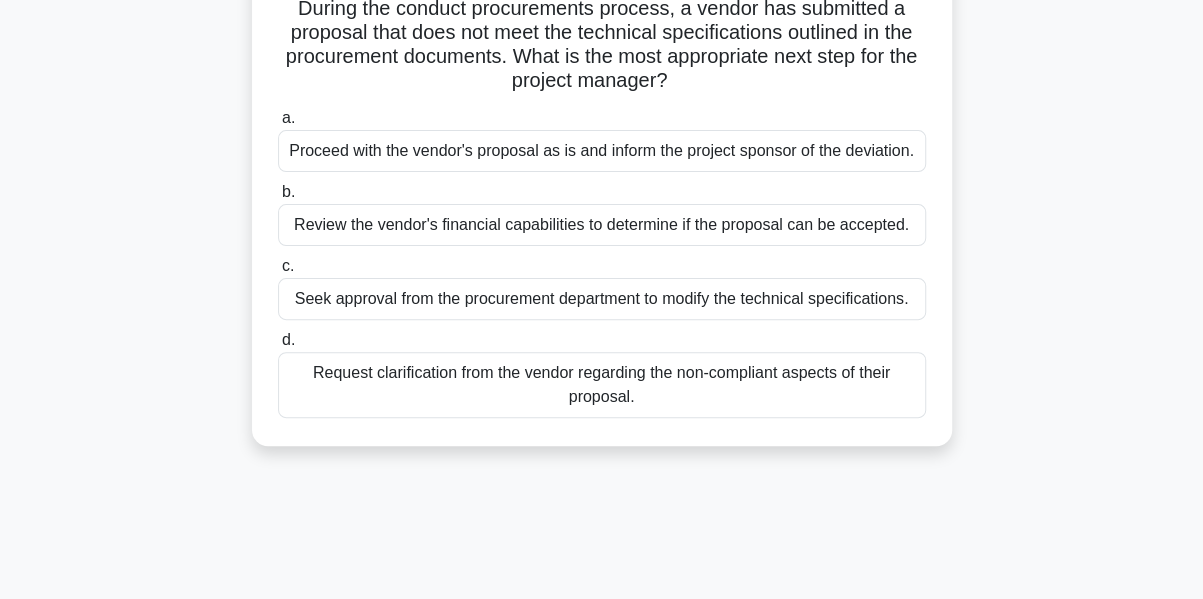scroll, scrollTop: 148, scrollLeft: 0, axis: vertical 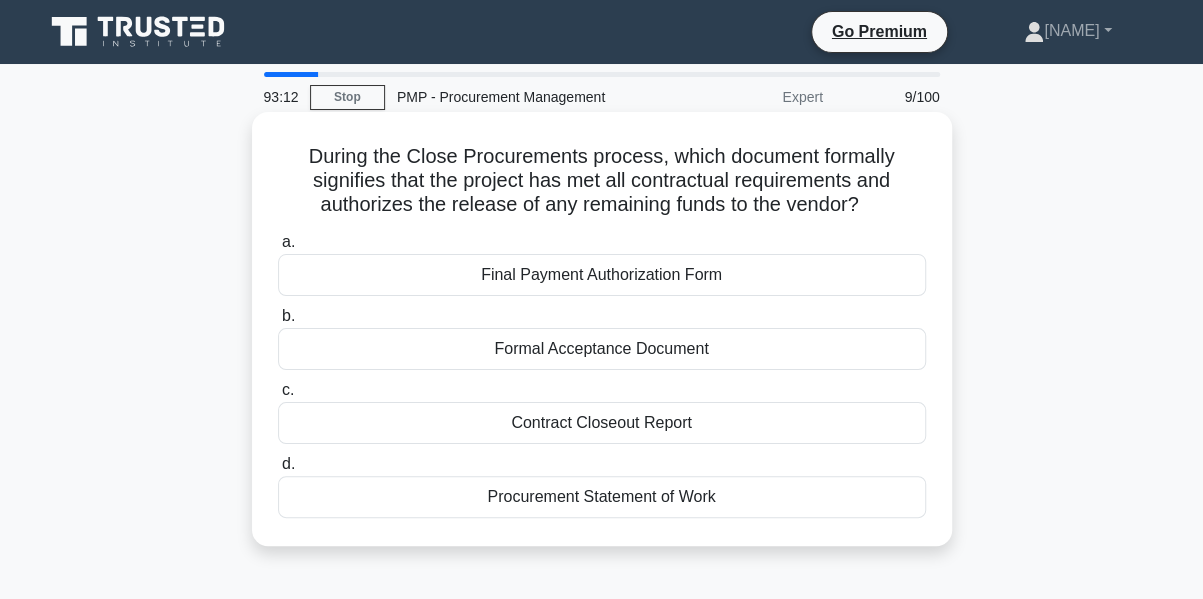 click on "Procurement Statement of Work" at bounding box center (602, 497) 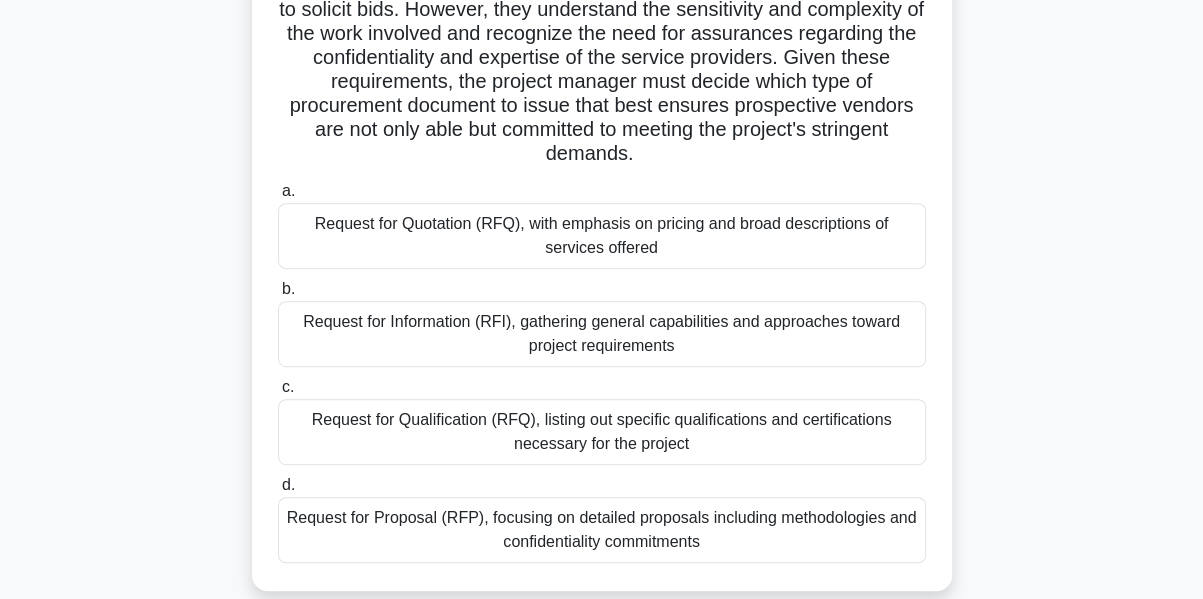 scroll, scrollTop: 276, scrollLeft: 0, axis: vertical 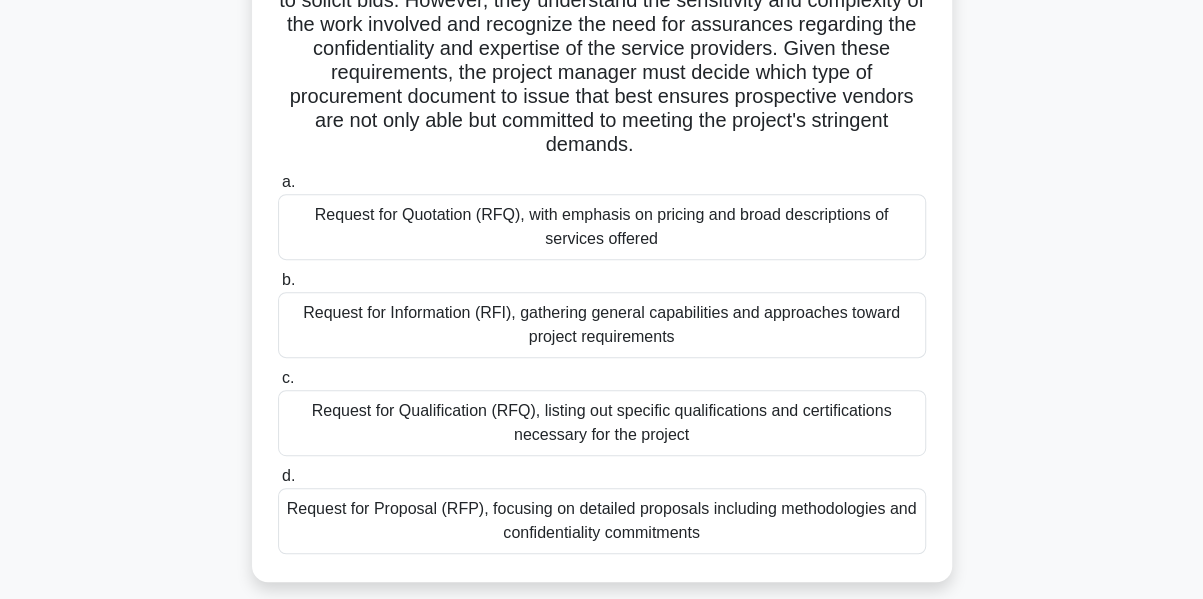 click on "Request for Proposal (RFP), focusing on detailed proposals including methodologies and confidentiality commitments" at bounding box center (602, 521) 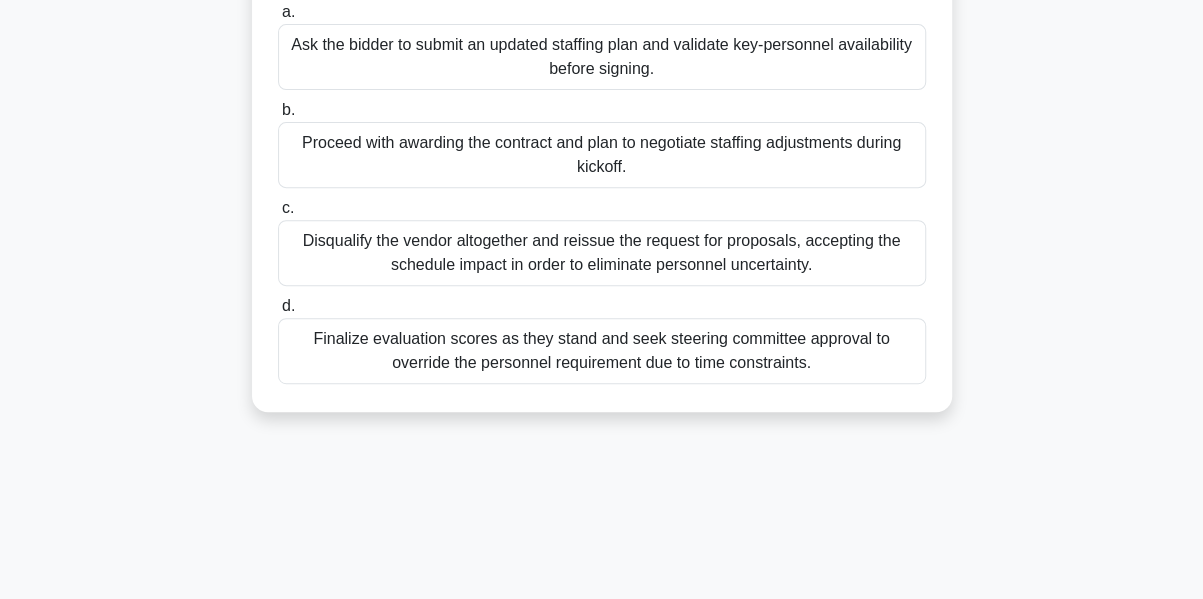 scroll, scrollTop: 328, scrollLeft: 0, axis: vertical 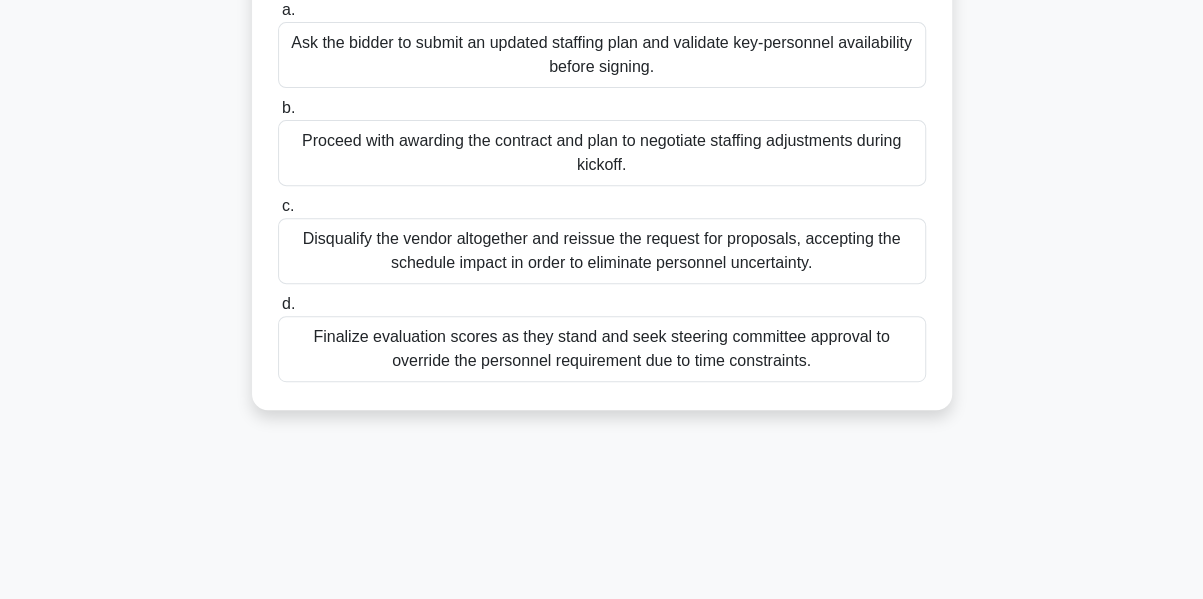 click on "Disqualify the vendor altogether and reissue the request for proposals, accepting the schedule impact in order to eliminate personnel uncertainty." at bounding box center [602, 251] 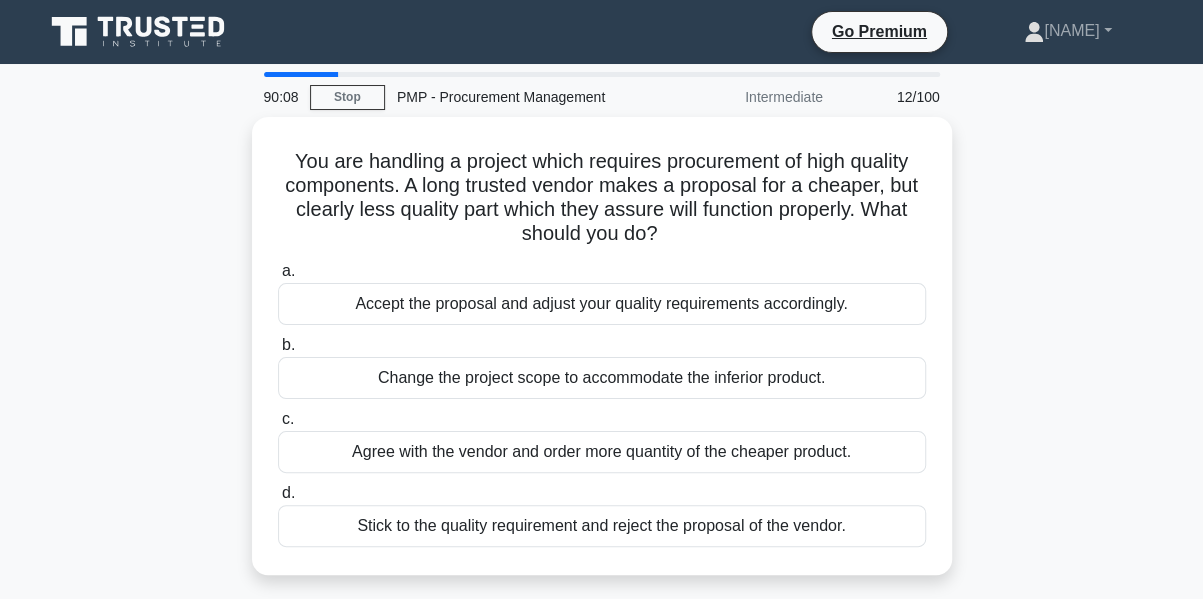 scroll, scrollTop: 0, scrollLeft: 0, axis: both 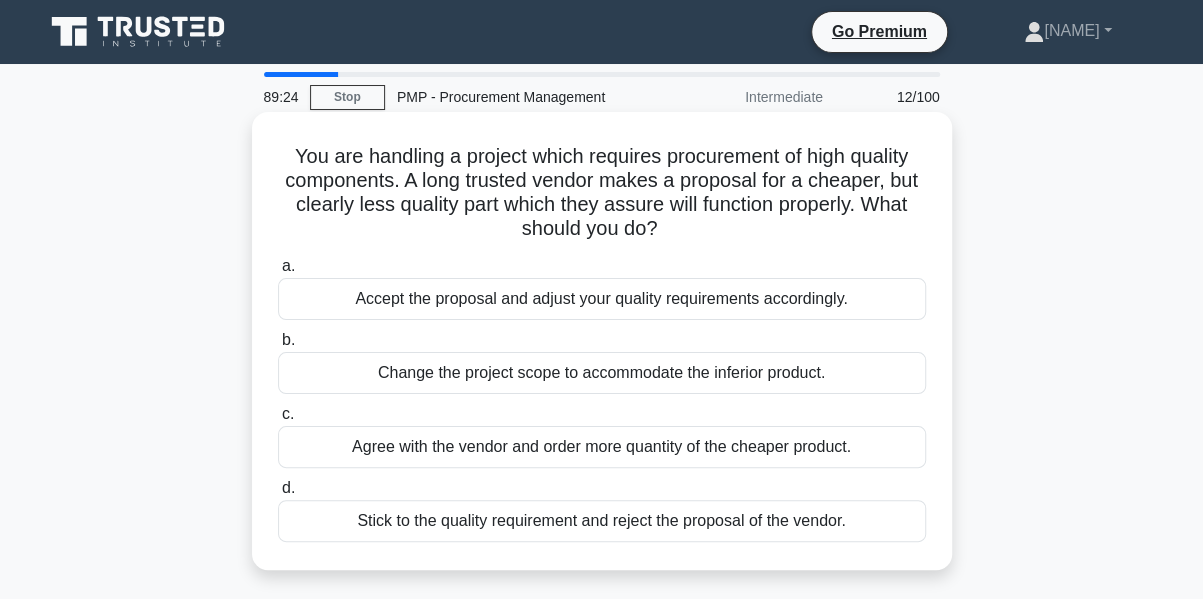 click on "Stick to the quality requirement and reject the proposal of the vendor." at bounding box center [602, 521] 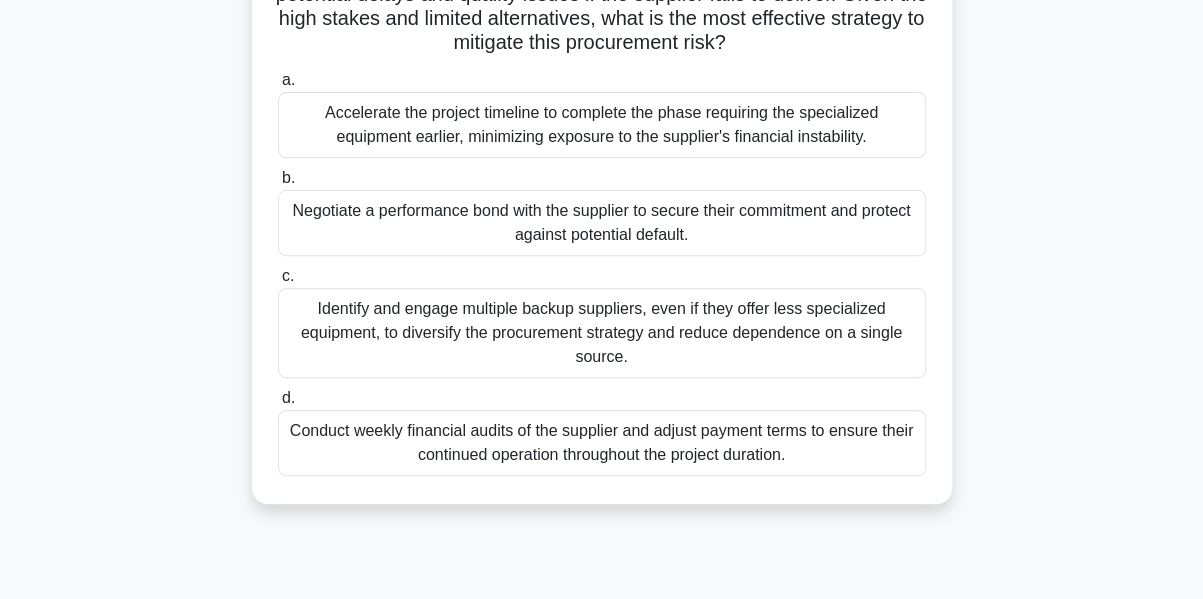 scroll, scrollTop: 266, scrollLeft: 0, axis: vertical 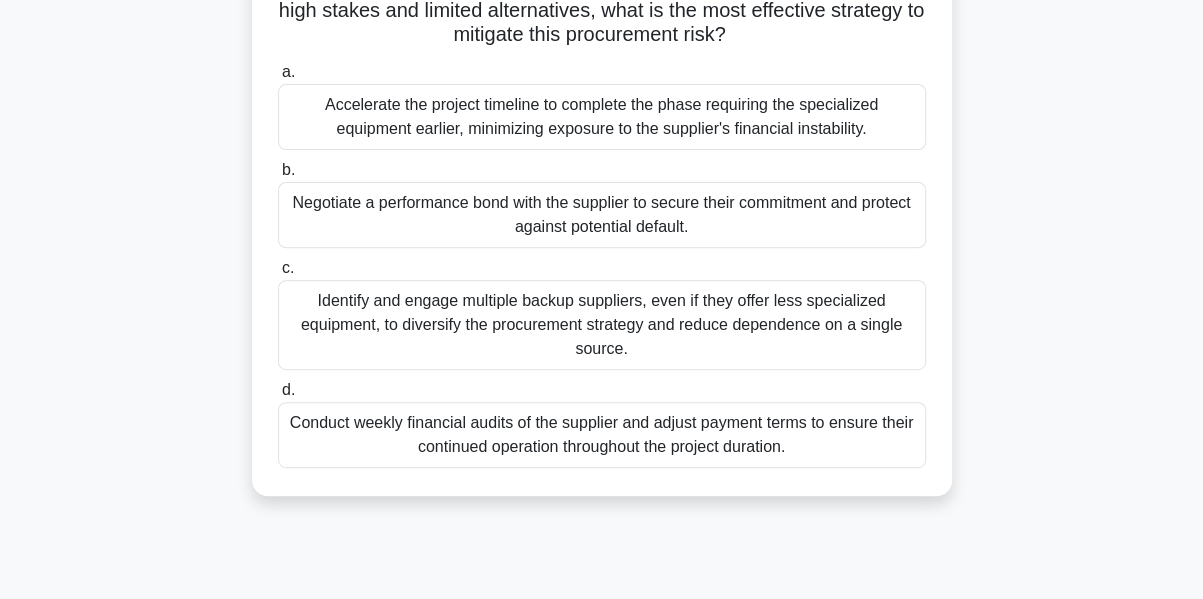 click on "Conduct weekly financial audits of the supplier and adjust payment terms to ensure their continued operation throughout the project duration." at bounding box center (602, 435) 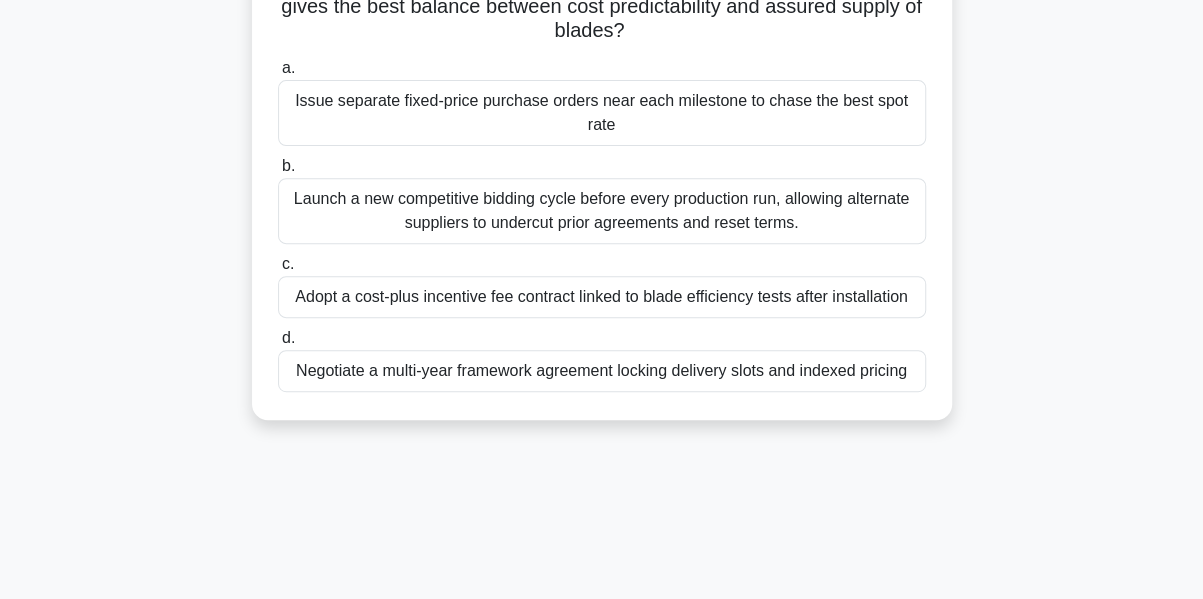 scroll, scrollTop: 277, scrollLeft: 0, axis: vertical 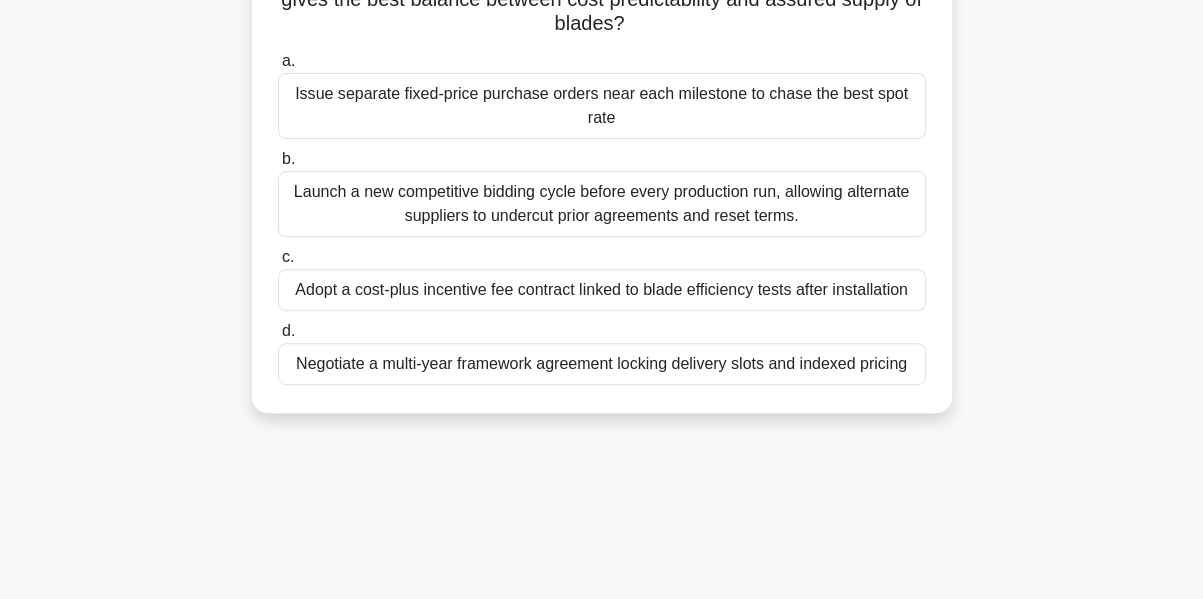 click on "Negotiate a multi-year framework agreement locking delivery slots and indexed pricing" at bounding box center [602, 364] 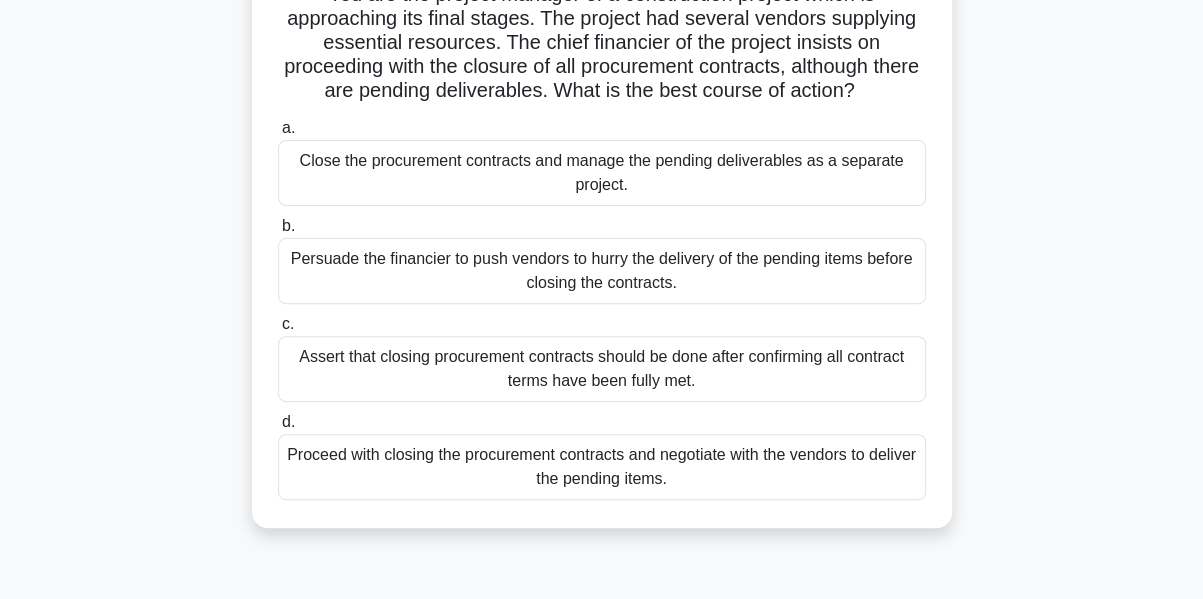 scroll, scrollTop: 168, scrollLeft: 0, axis: vertical 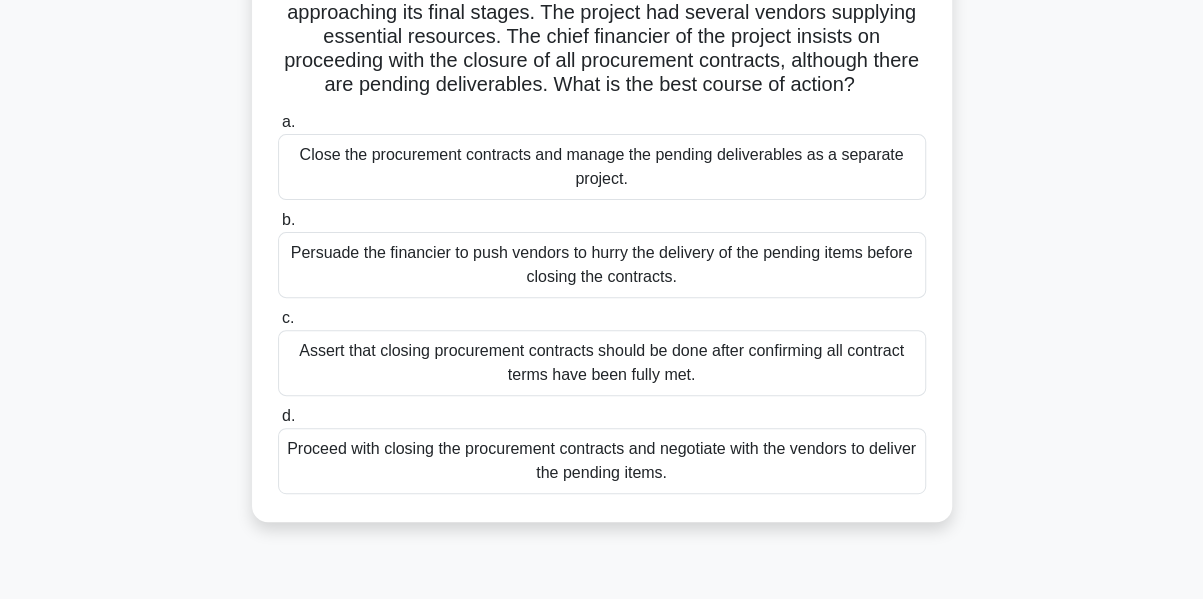 click on "Assert that closing procurement contracts should be done after confirming all contract terms have been fully met." at bounding box center [602, 363] 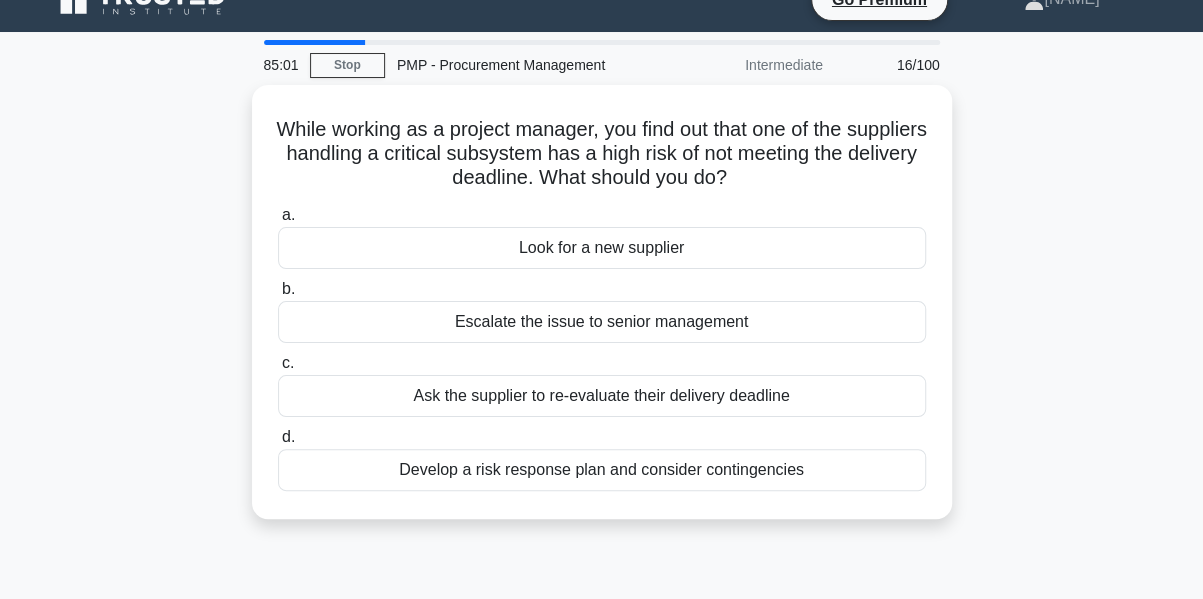 scroll, scrollTop: 0, scrollLeft: 0, axis: both 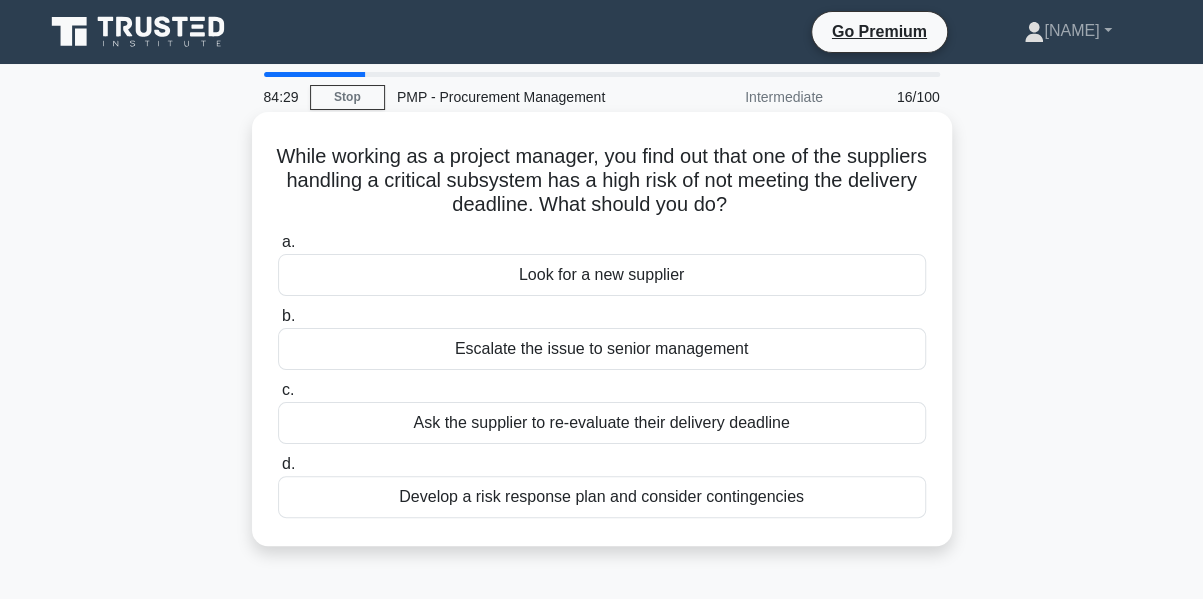 click on "Ask the supplier to re-evaluate their delivery deadline" at bounding box center [602, 423] 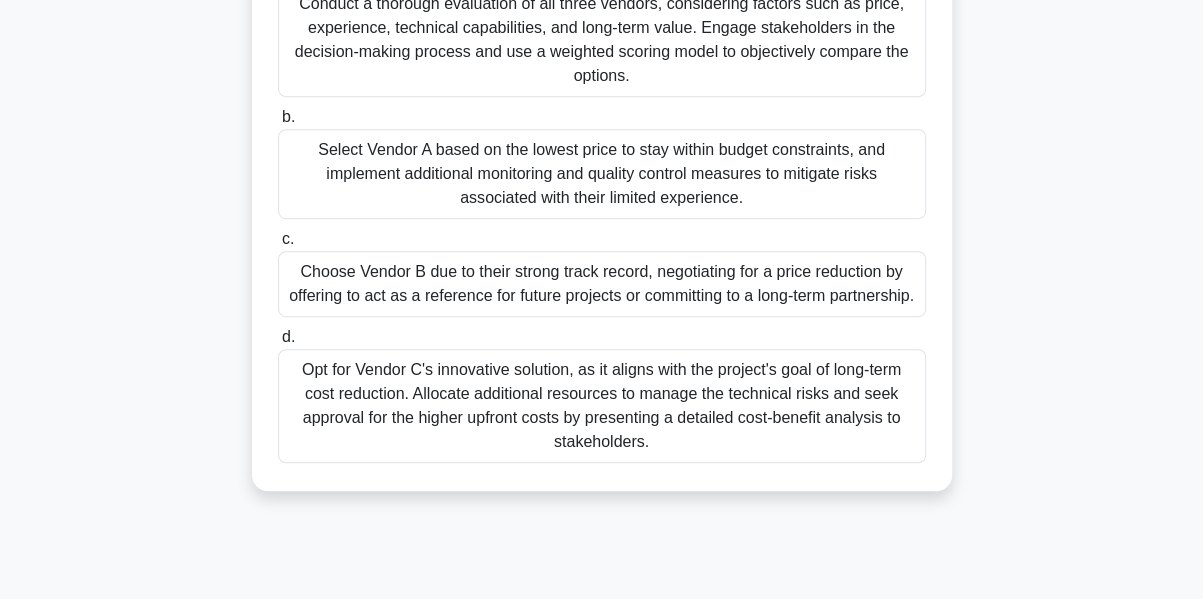 scroll, scrollTop: 422, scrollLeft: 0, axis: vertical 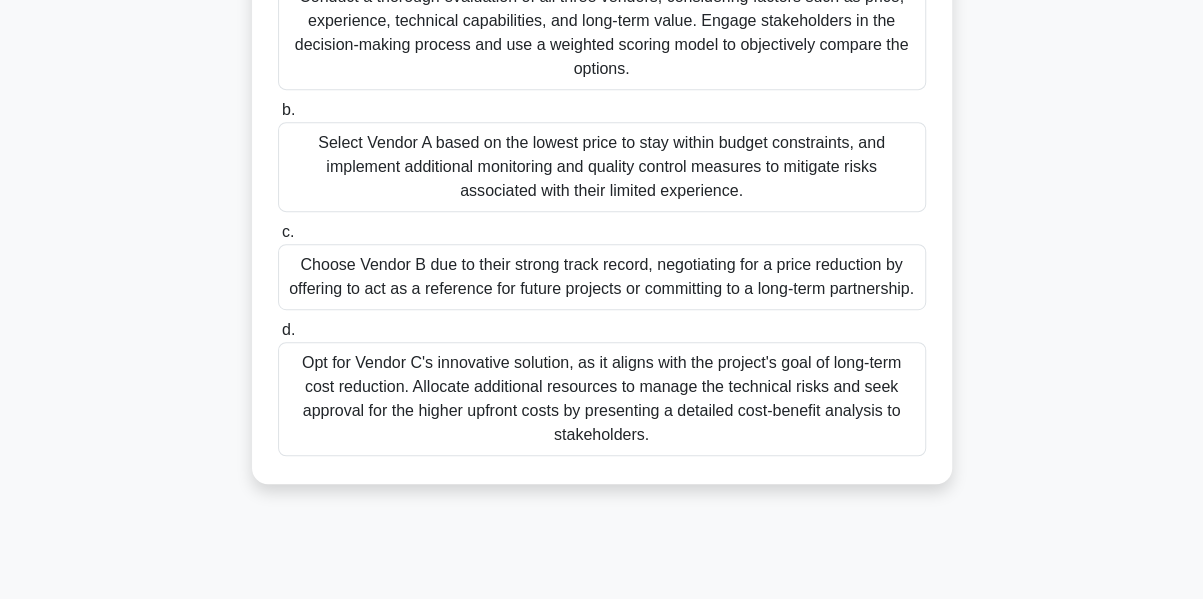 click on "Opt for Vendor C's innovative solution, as it aligns with the project's goal of long-term cost reduction. Allocate additional resources to manage the technical risks and seek approval for the higher upfront costs by presenting a detailed cost-benefit analysis to stakeholders." at bounding box center (602, 399) 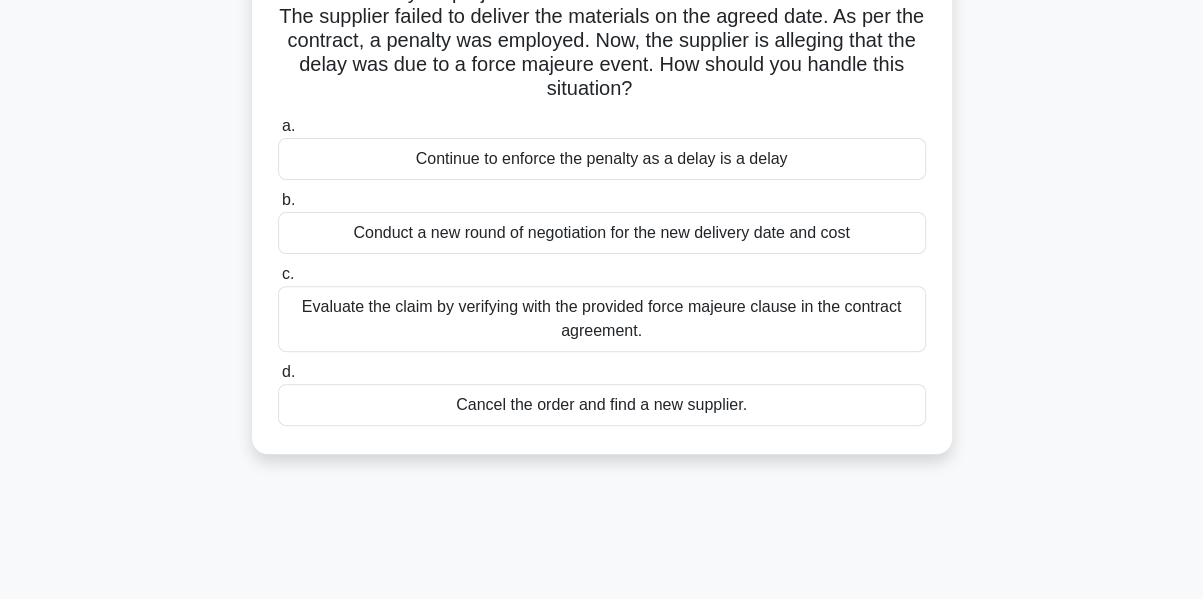scroll, scrollTop: 177, scrollLeft: 0, axis: vertical 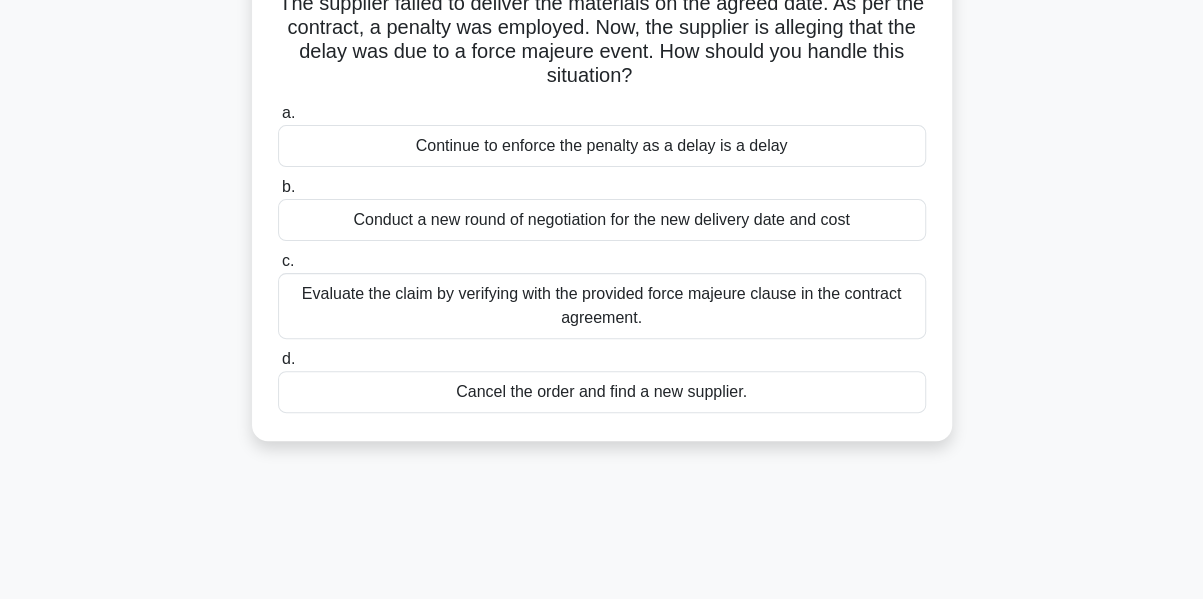 click on "Evaluate the claim by verifying with the provided force majeure clause in the contract agreement." at bounding box center (602, 306) 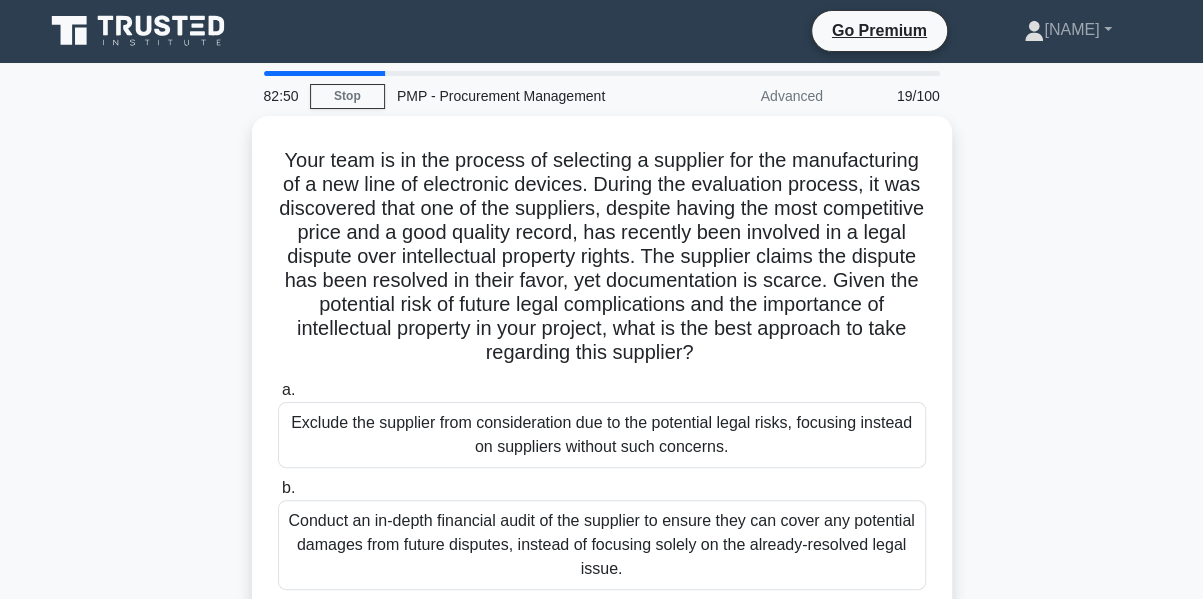 scroll, scrollTop: 0, scrollLeft: 0, axis: both 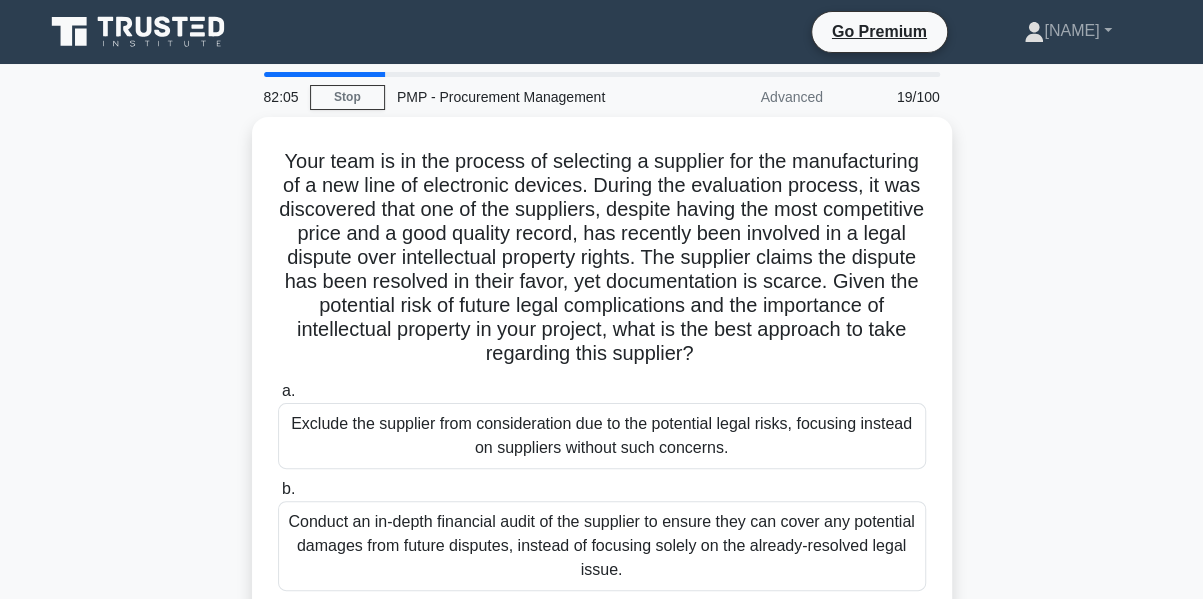 click on "Your team is in the process of selecting a supplier for the manufacturing of a new line of electronic devices. During the evaluation process, it was discovered that one of the suppliers, despite having the most competitive price and a good quality record, has recently been involved in a legal dispute over intellectual property rights. The supplier claims the dispute has been resolved in their favor, yet documentation is scarce. Given the potential risk of future legal complications and the importance of intellectual property in your project, what is the best approach to take regarding this supplier?
.spinner_0XTQ{transform-origin:center;animation:spinner_y6GP .75s linear infinite}@keyframes spinner_y6GP{100%{transform:rotate(360deg)}}
a. b. c. d." at bounding box center (602, 478) 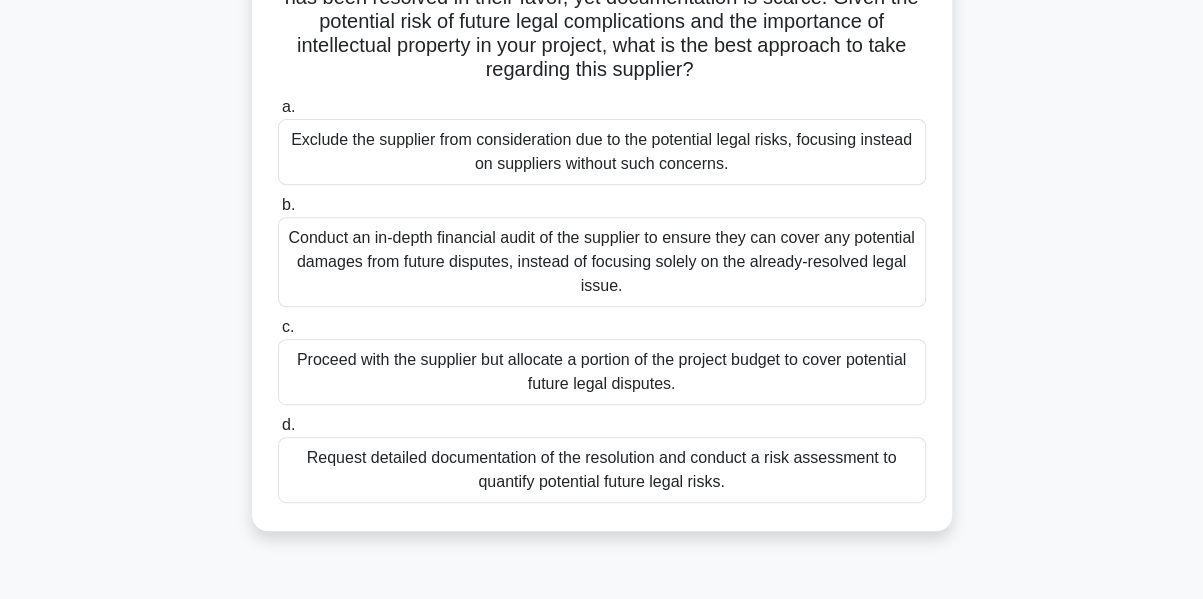 scroll, scrollTop: 293, scrollLeft: 0, axis: vertical 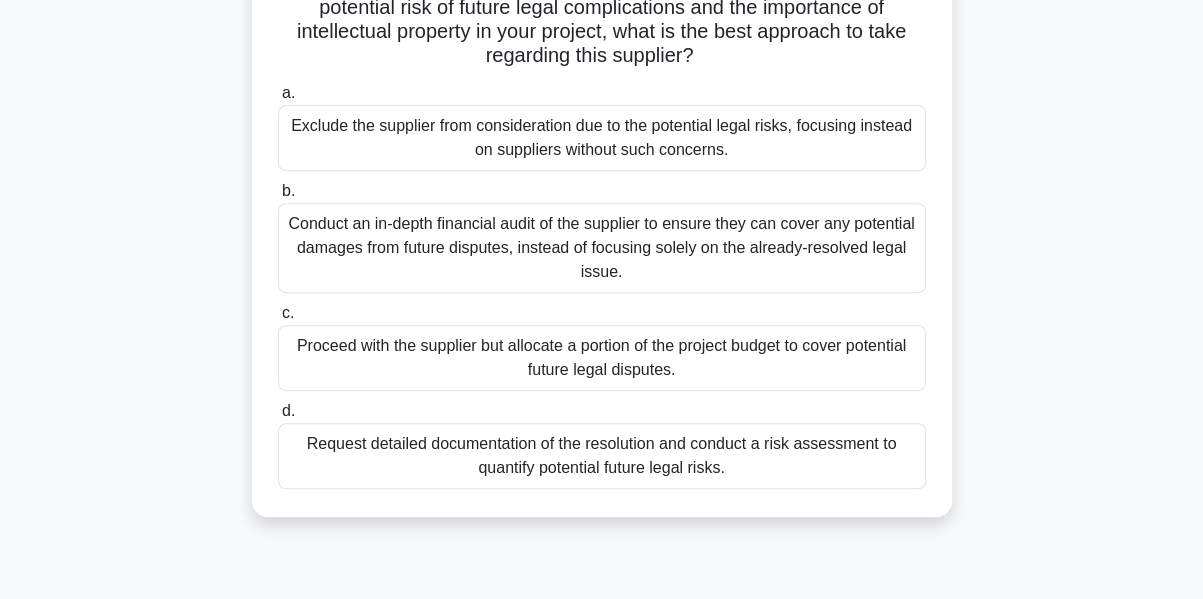 click on "Request detailed documentation of the resolution and conduct a risk assessment to quantify potential future legal risks." at bounding box center [602, 456] 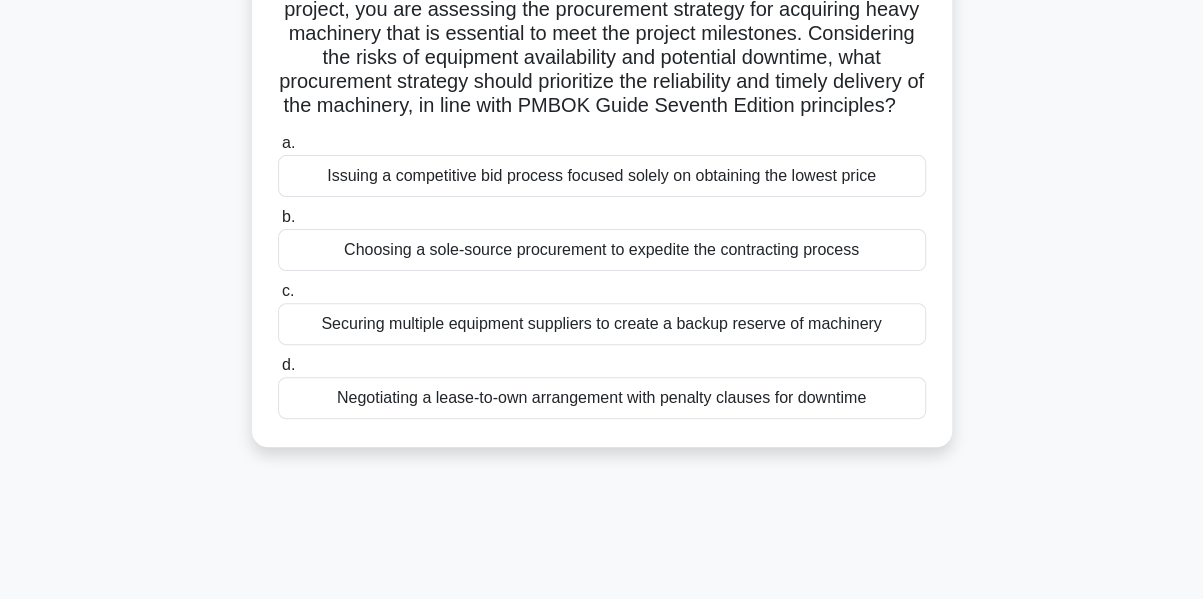 scroll, scrollTop: 185, scrollLeft: 0, axis: vertical 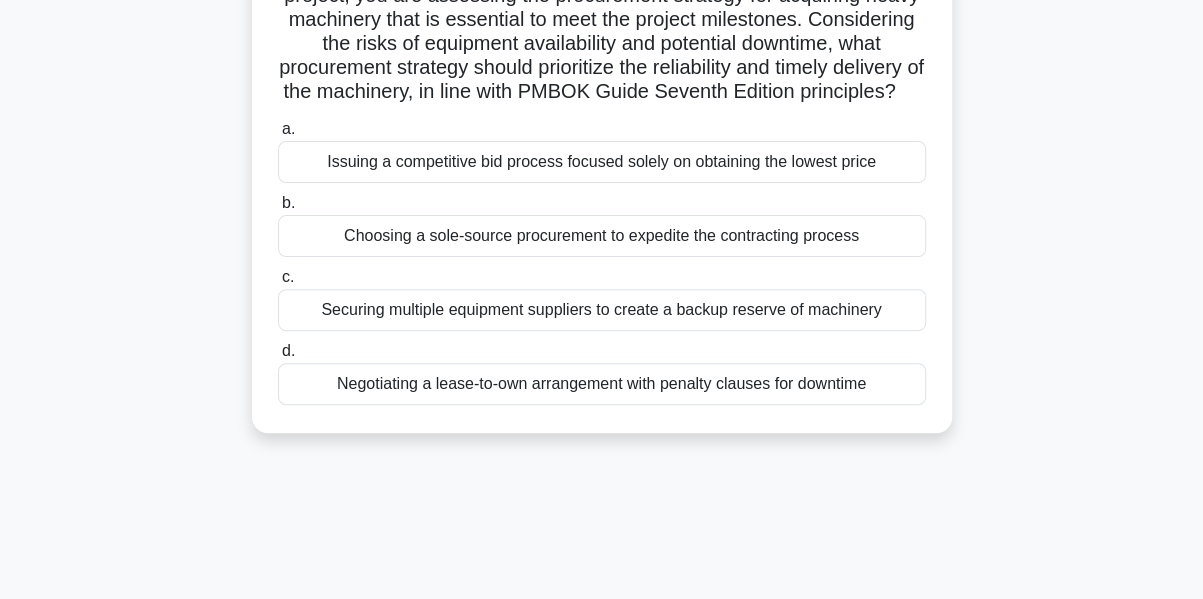 click on "Issuing a competitive bid process focused solely on obtaining the lowest price" at bounding box center (602, 162) 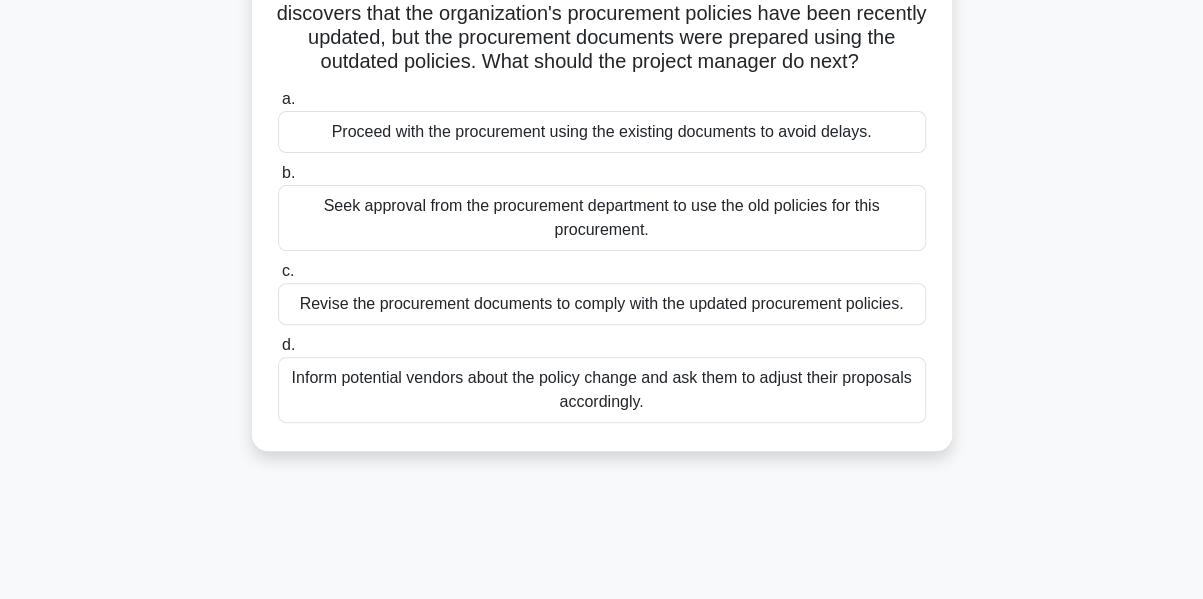 scroll, scrollTop: 172, scrollLeft: 0, axis: vertical 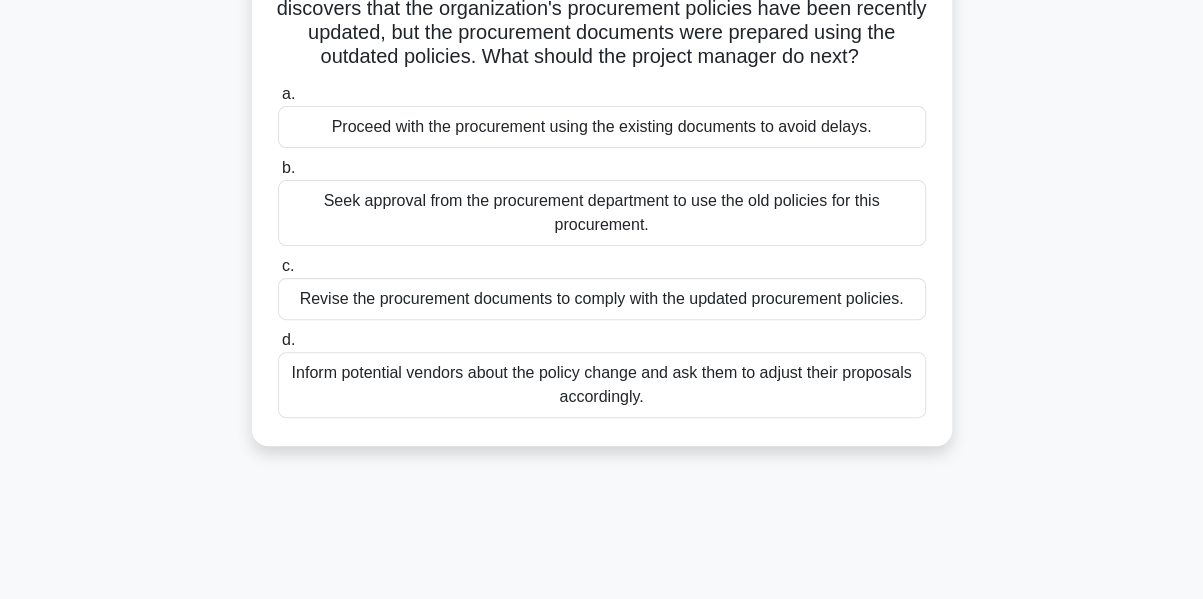 click on "Revise the procurement documents to comply with the updated procurement policies." at bounding box center [602, 299] 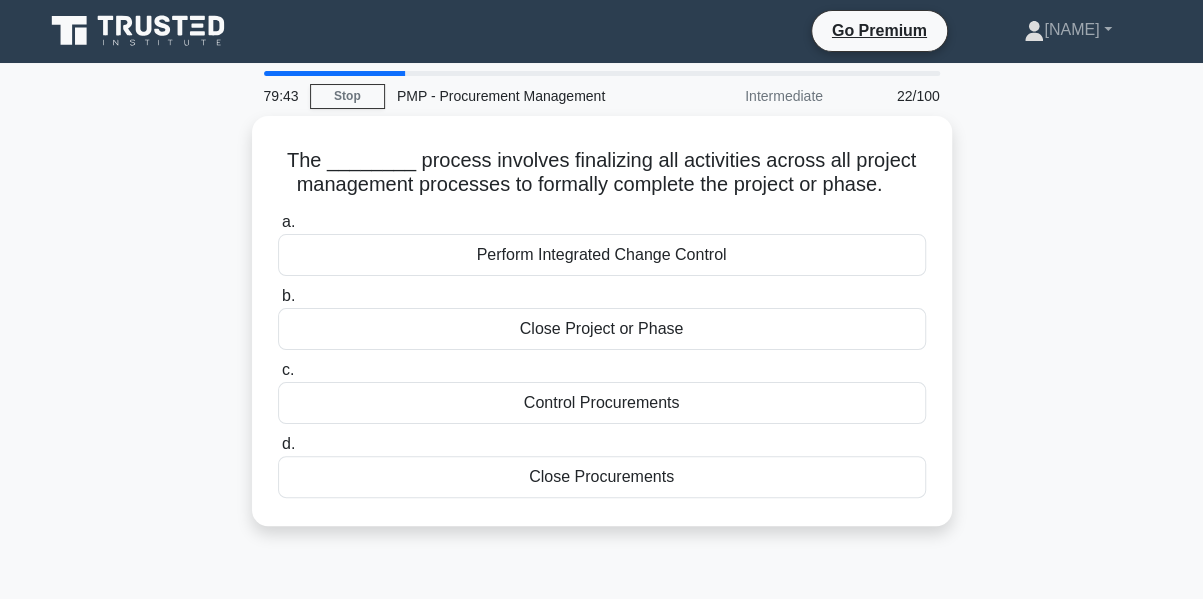 scroll, scrollTop: 0, scrollLeft: 0, axis: both 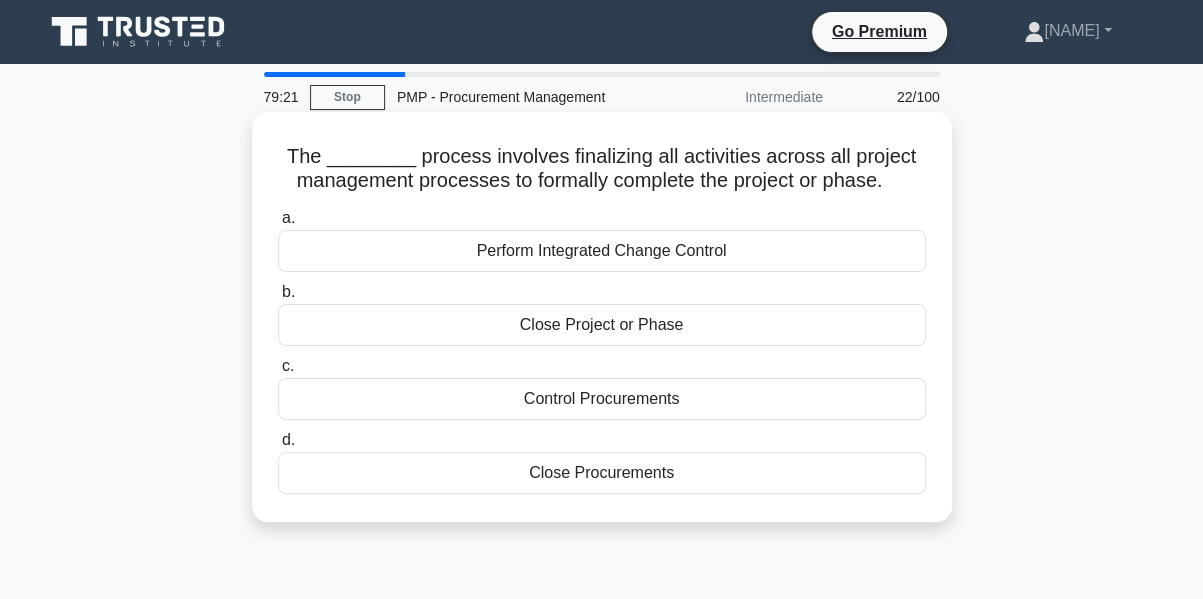 click on "Close Procurements" at bounding box center [602, 473] 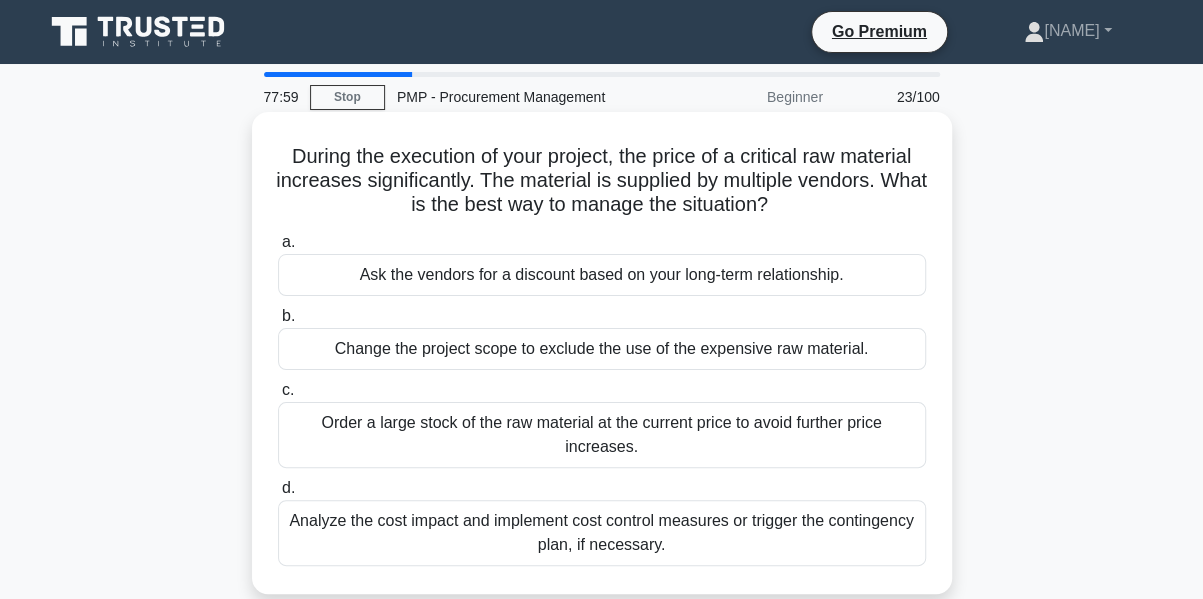 click on "Analyze the cost impact and implement cost control measures or trigger the contingency plan, if necessary." at bounding box center [602, 533] 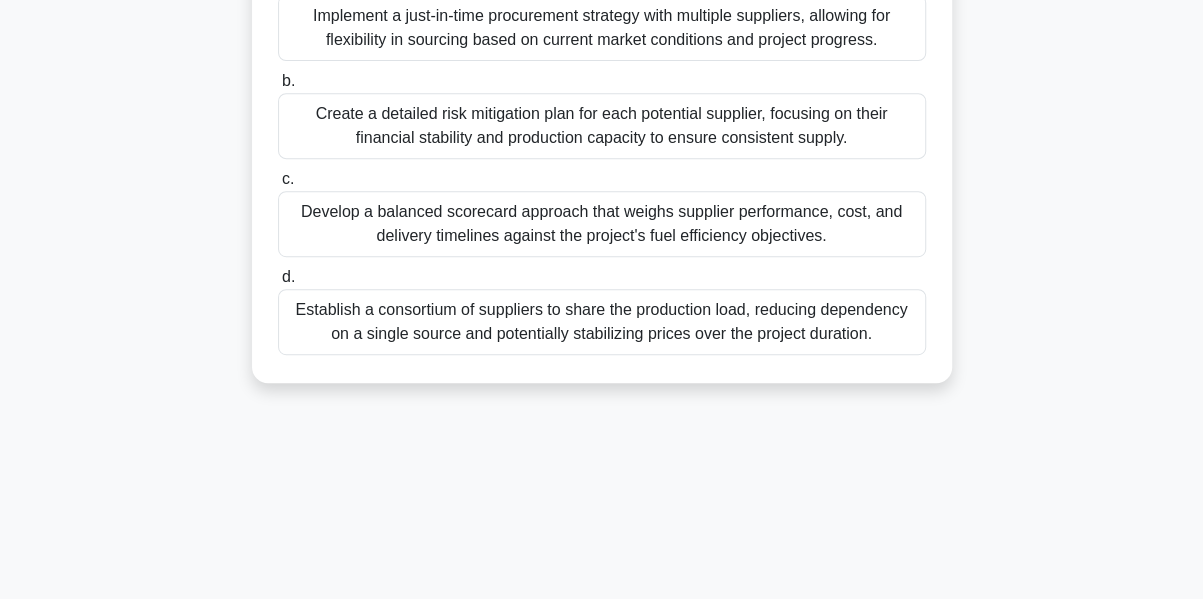 scroll, scrollTop: 385, scrollLeft: 0, axis: vertical 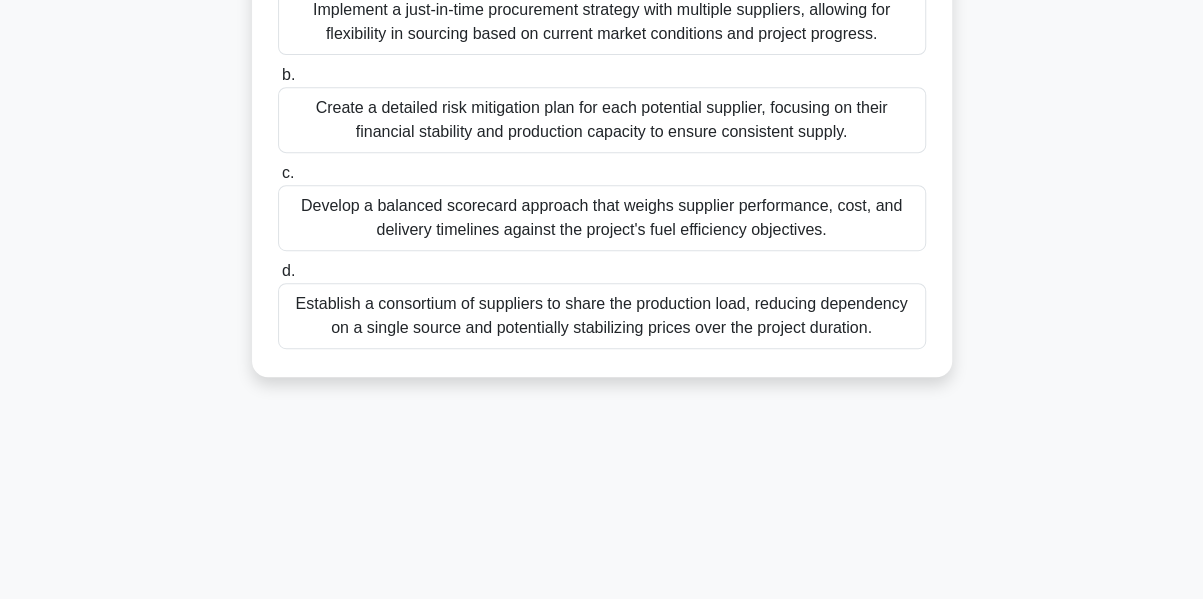 click on "Develop a balanced scorecard approach that weighs supplier performance, cost, and delivery timelines against the project's fuel efficiency objectives." at bounding box center (602, 218) 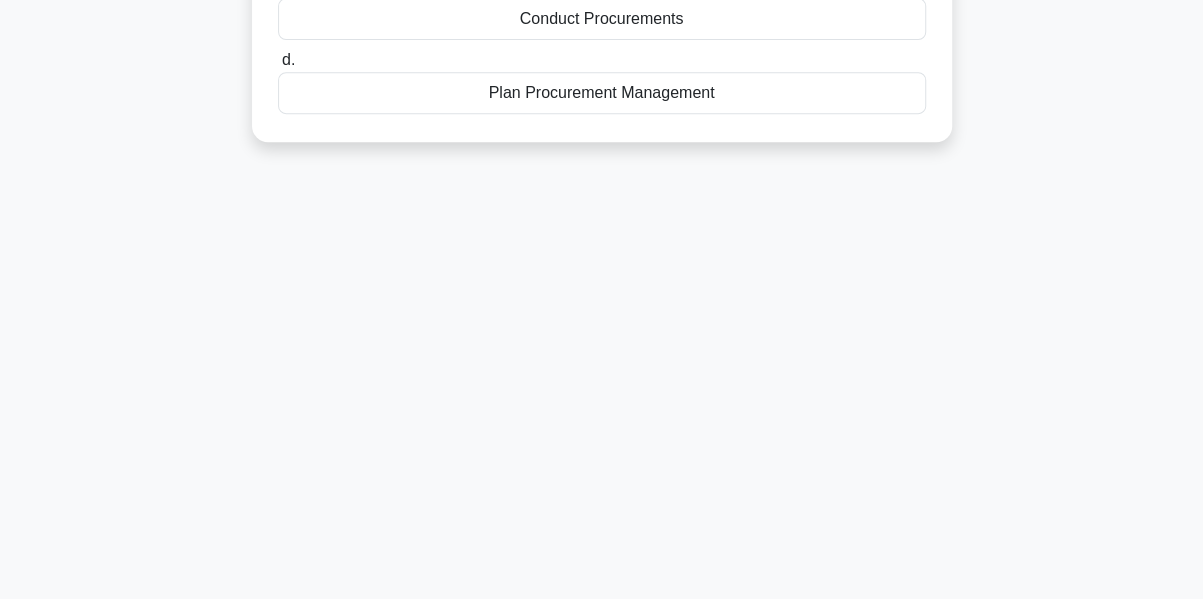 click on "77:26
Stop
PMP  - Procurement Management
Intermediate
24/100
Which of the following is not a part of the Procurement Management Knowledge Area?
.spinner_0XTQ{transform-origin:center;animation:spinner_y6GP .75s linear infinite}@keyframes spinner_y6GP{100%{transform:rotate(360deg)}}
a.
b. c." at bounding box center [602, 187] 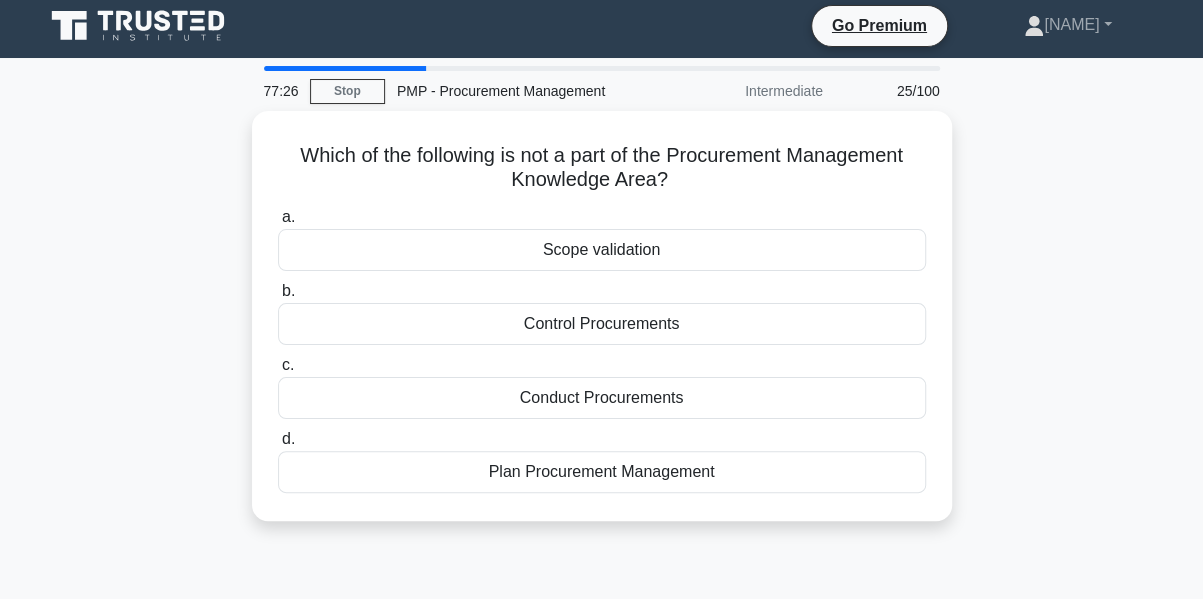scroll, scrollTop: 0, scrollLeft: 0, axis: both 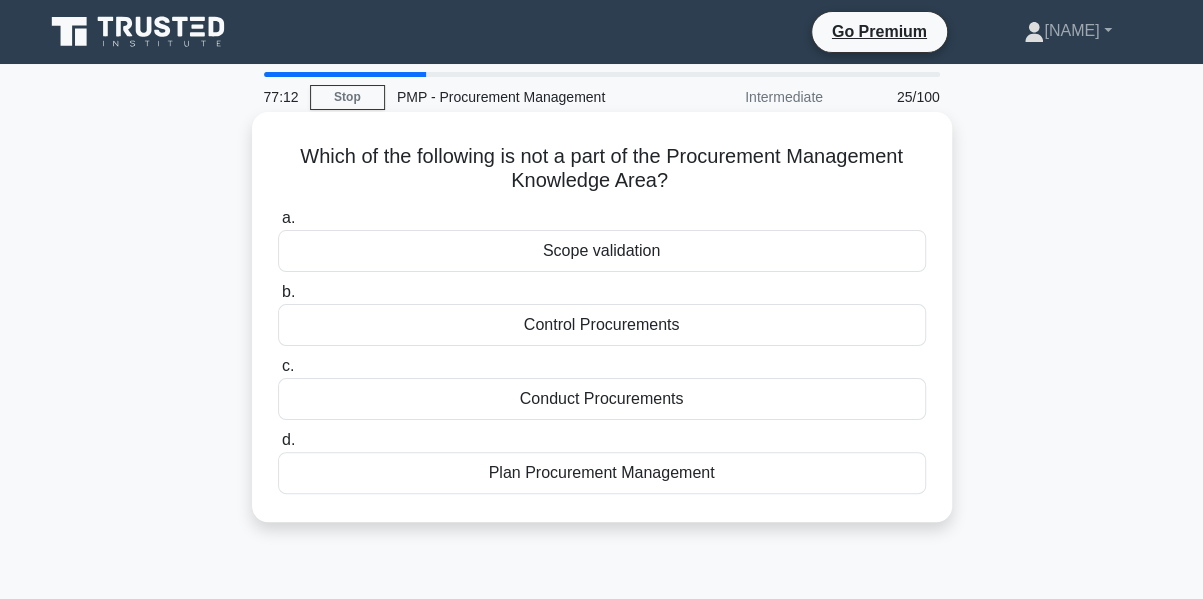click on "Scope validation" at bounding box center (602, 251) 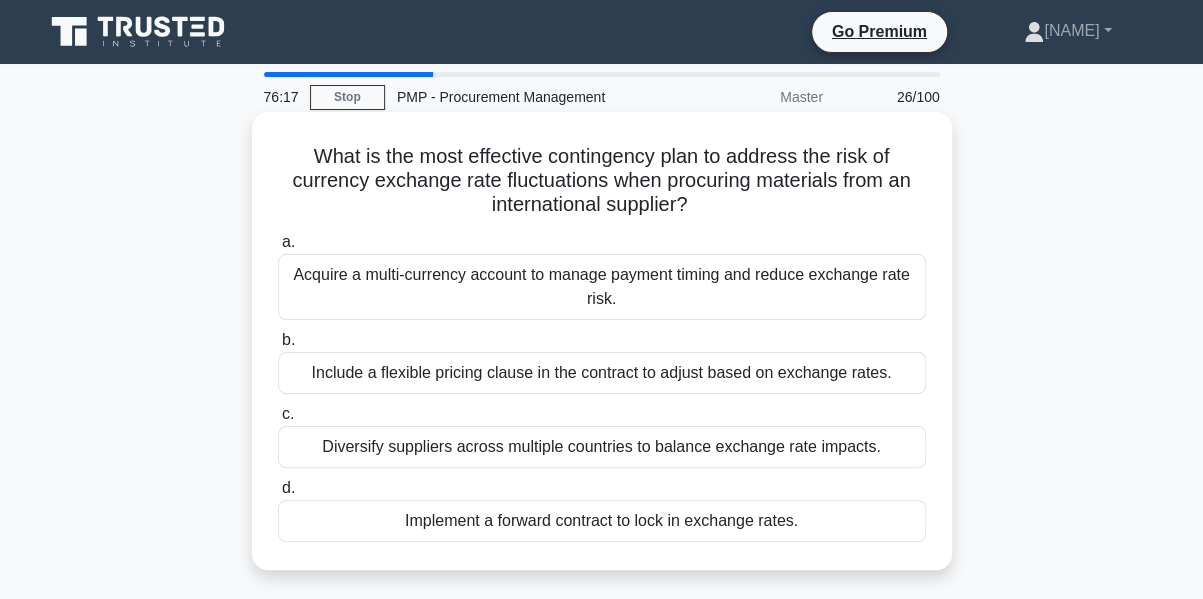 click on "Acquire a multi-currency account to manage payment timing and reduce exchange rate risk." at bounding box center (602, 287) 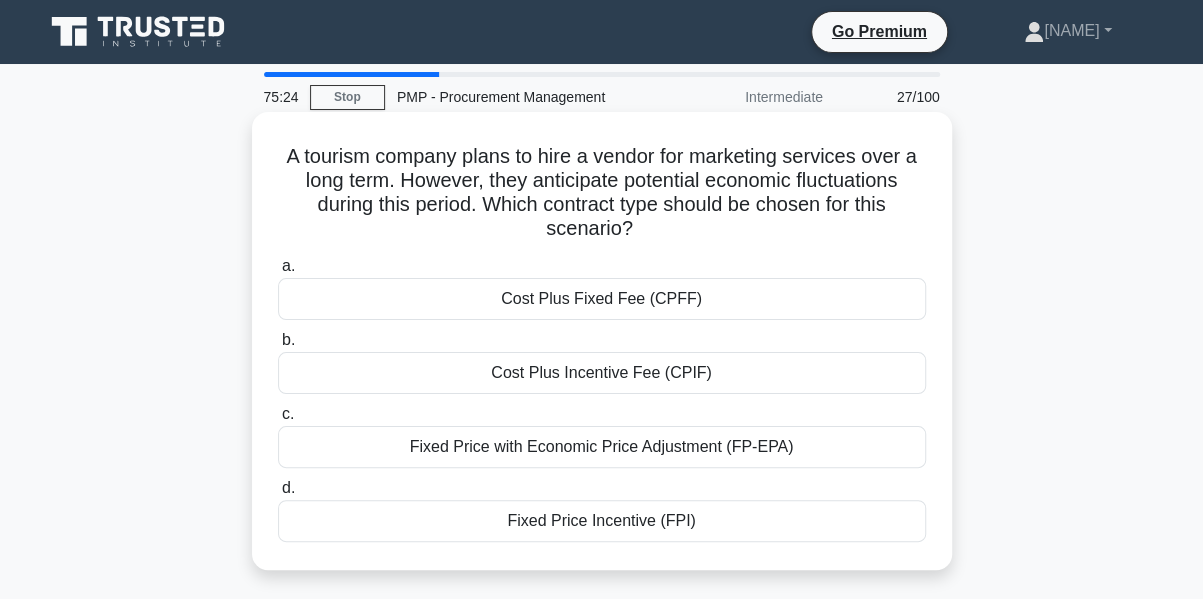 click on "Fixed Price with Economic Price Adjustment (FP-EPA)" at bounding box center [602, 447] 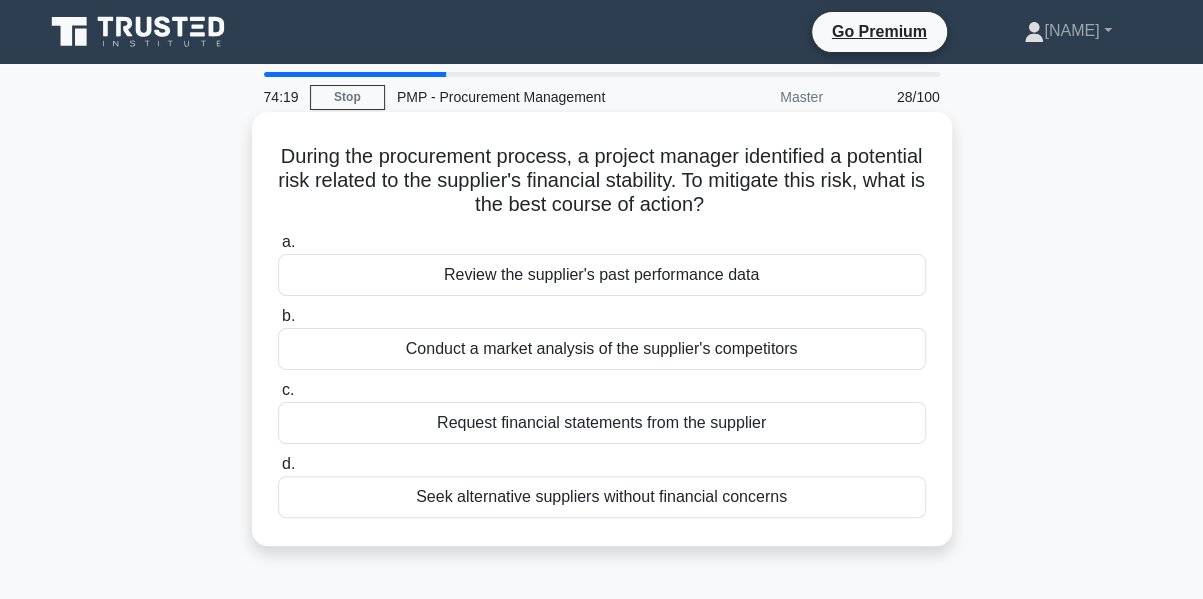 click on "Request financial statements from the supplier" at bounding box center (602, 423) 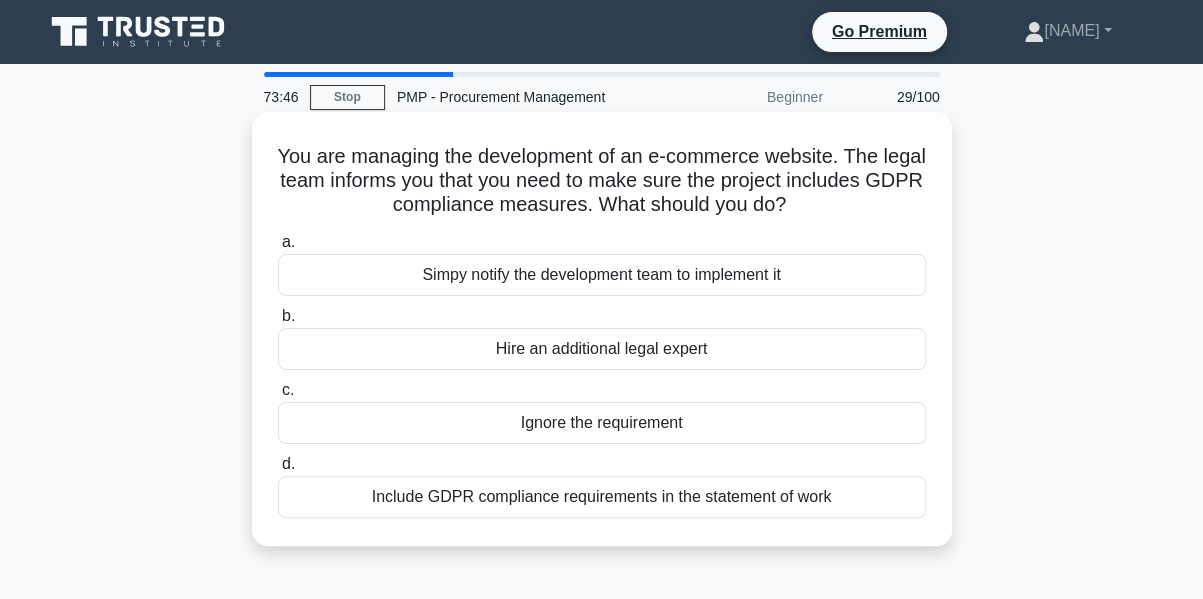 click on "Include GDPR compliance requirements in the statement of work" at bounding box center [602, 497] 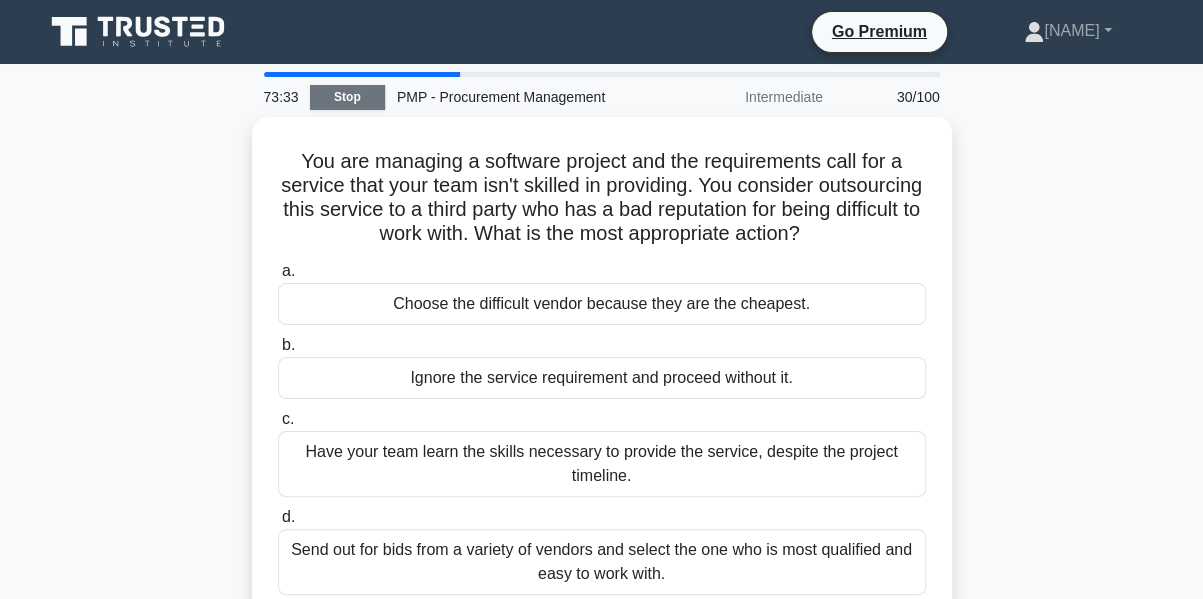 click on "Stop" at bounding box center (347, 97) 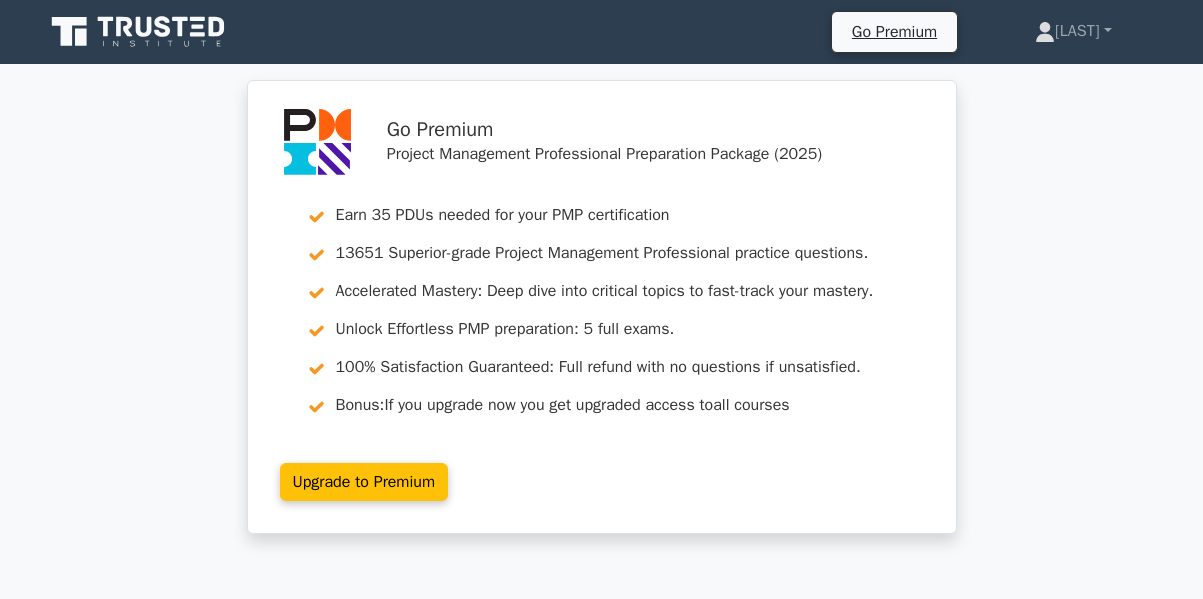 scroll, scrollTop: 0, scrollLeft: 0, axis: both 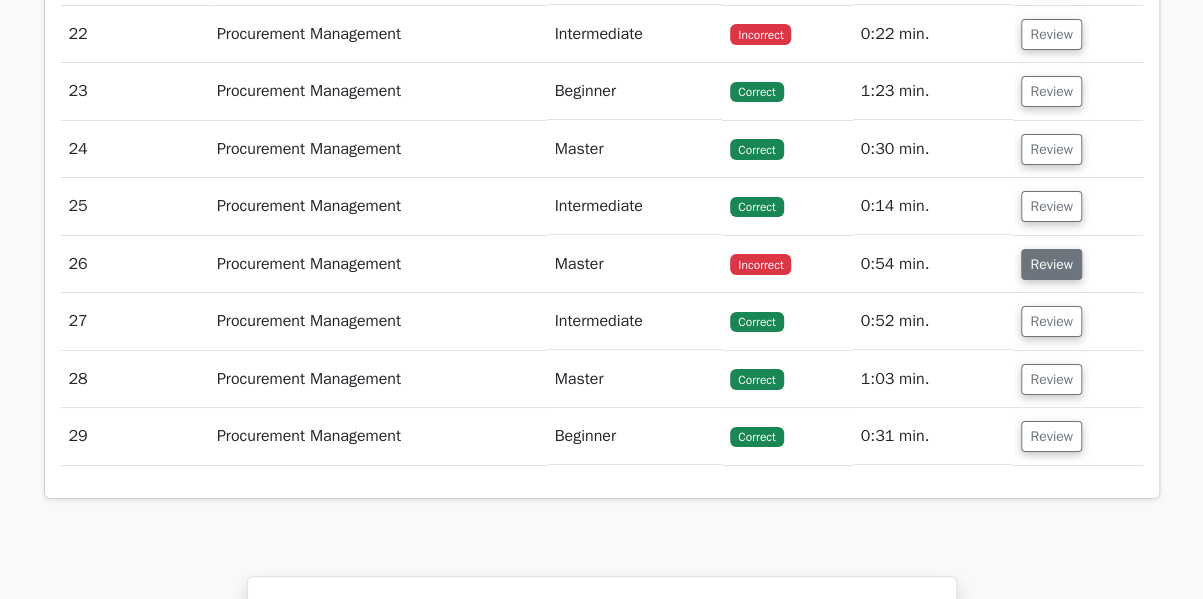 click on "Review" at bounding box center [1051, 264] 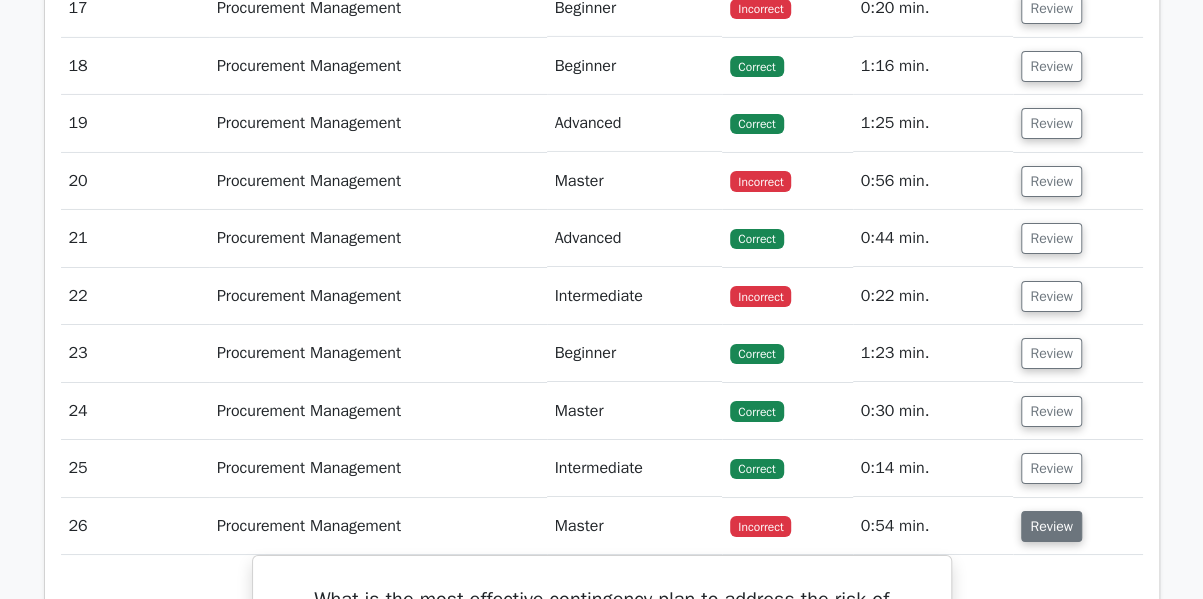 scroll, scrollTop: 3257, scrollLeft: 0, axis: vertical 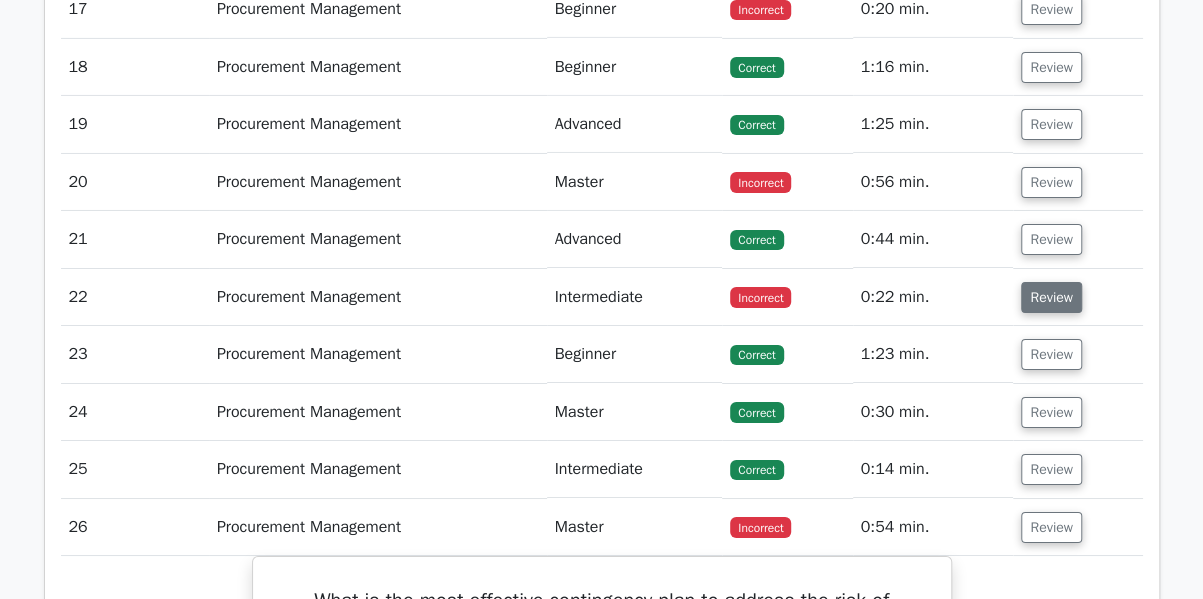 click on "Review" at bounding box center (1051, 297) 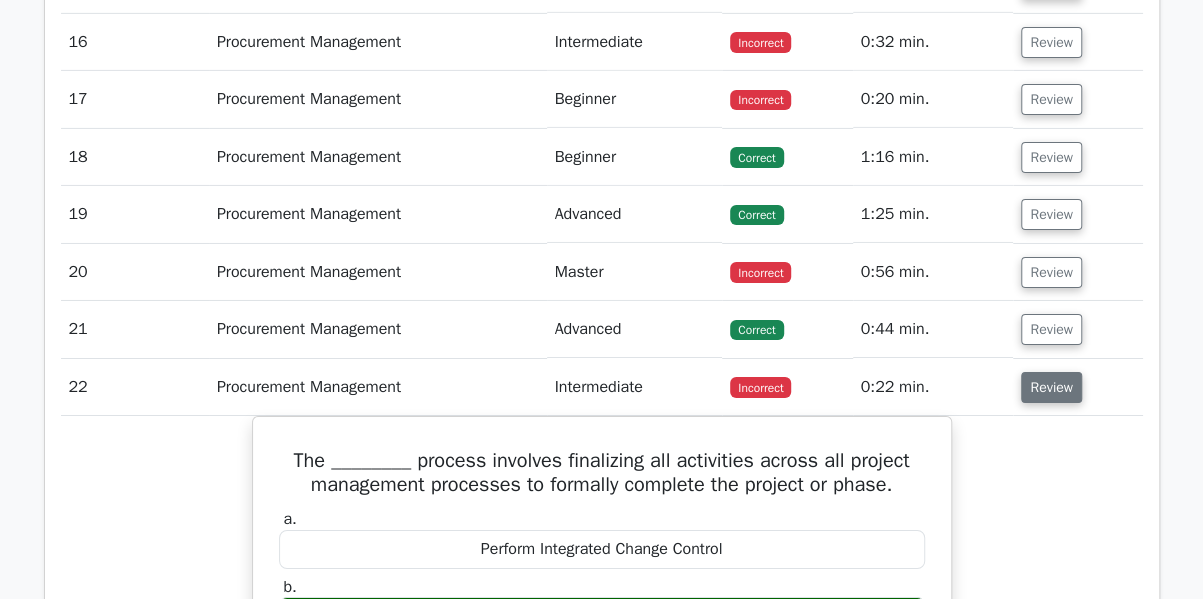 scroll, scrollTop: 3138, scrollLeft: 0, axis: vertical 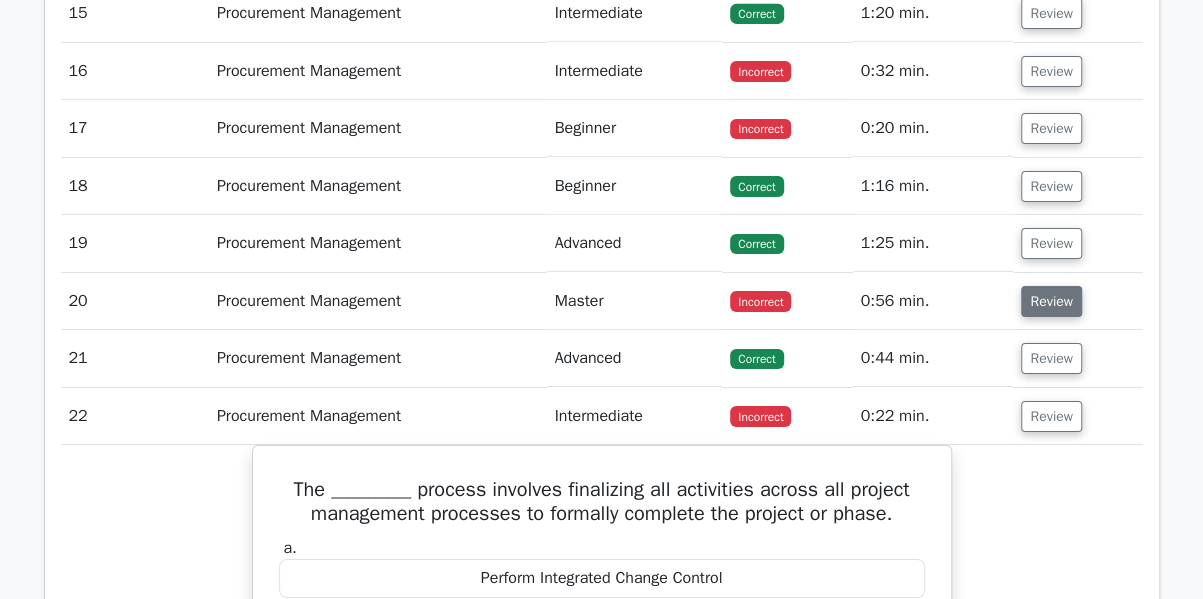 click on "Review" at bounding box center [1051, 301] 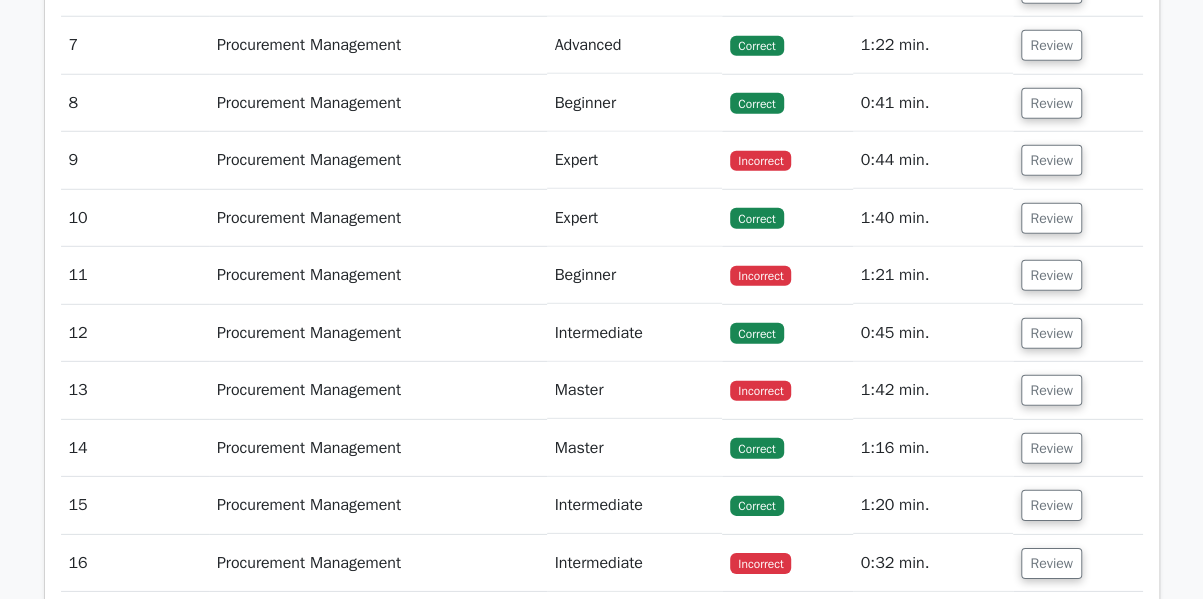 scroll, scrollTop: 2646, scrollLeft: 0, axis: vertical 